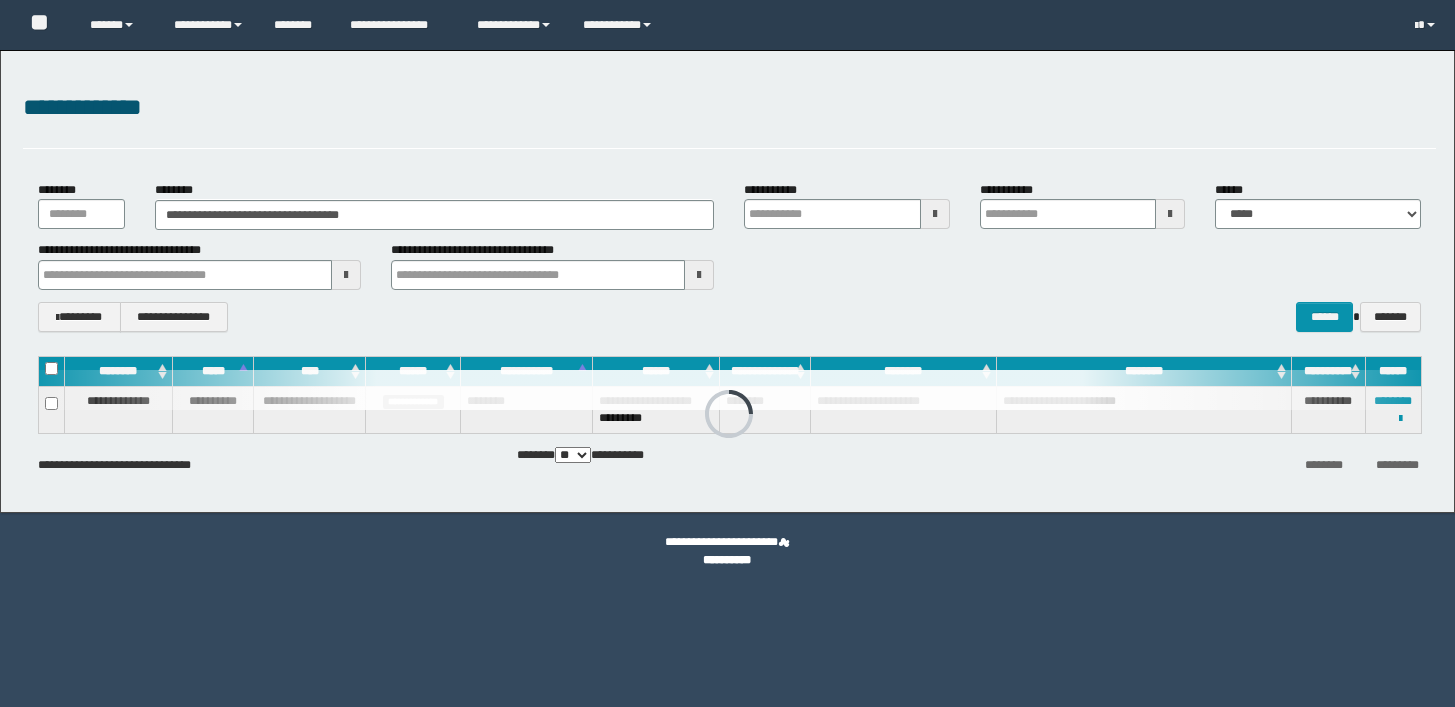 scroll, scrollTop: 0, scrollLeft: 0, axis: both 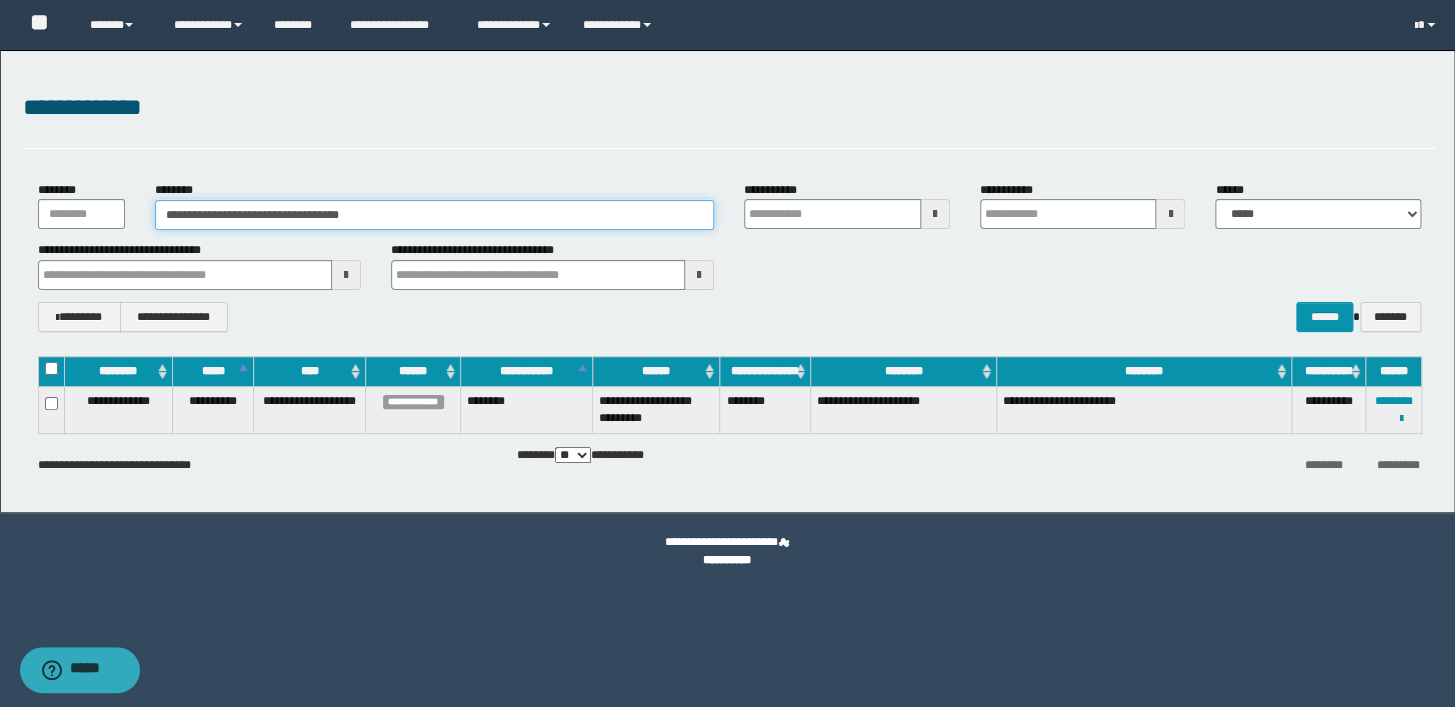 drag, startPoint x: 403, startPoint y: 218, endPoint x: 91, endPoint y: 216, distance: 312.0064 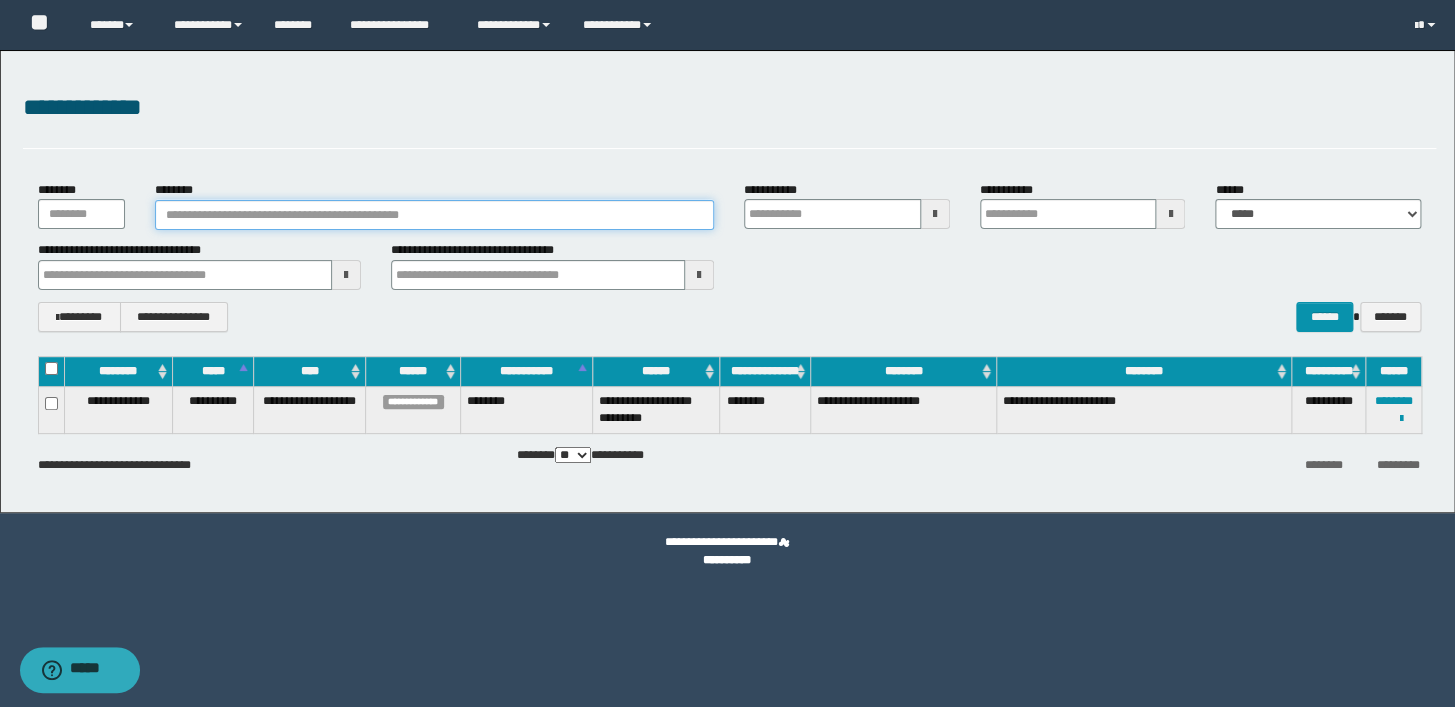 paste on "*******" 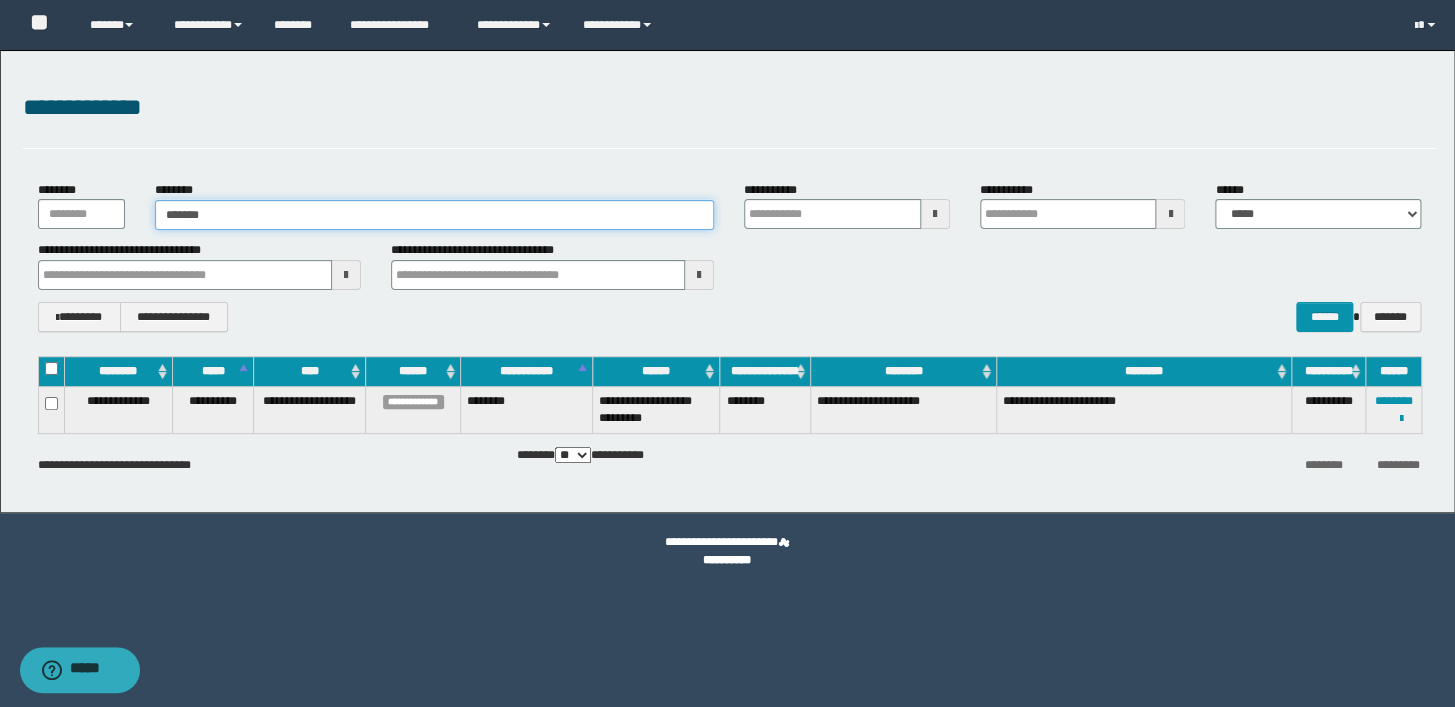 type on "*******" 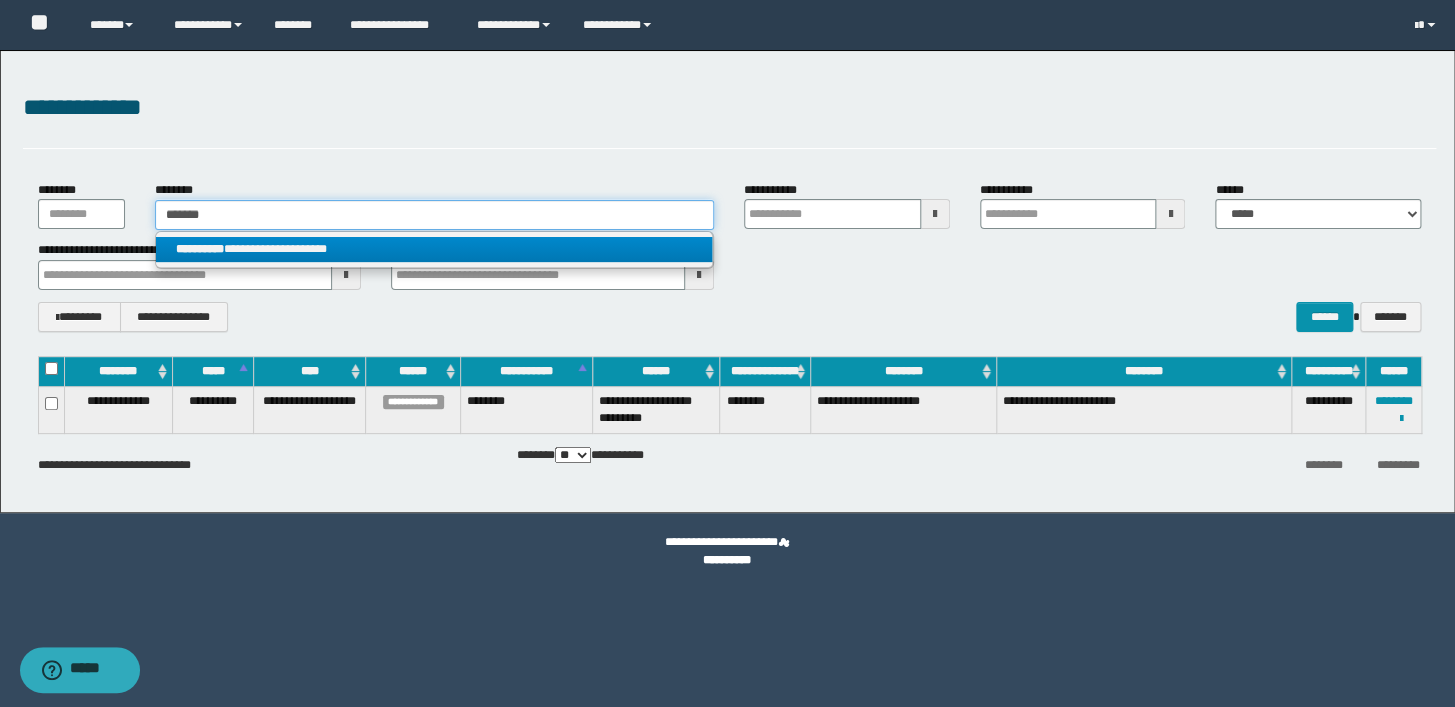 type on "*******" 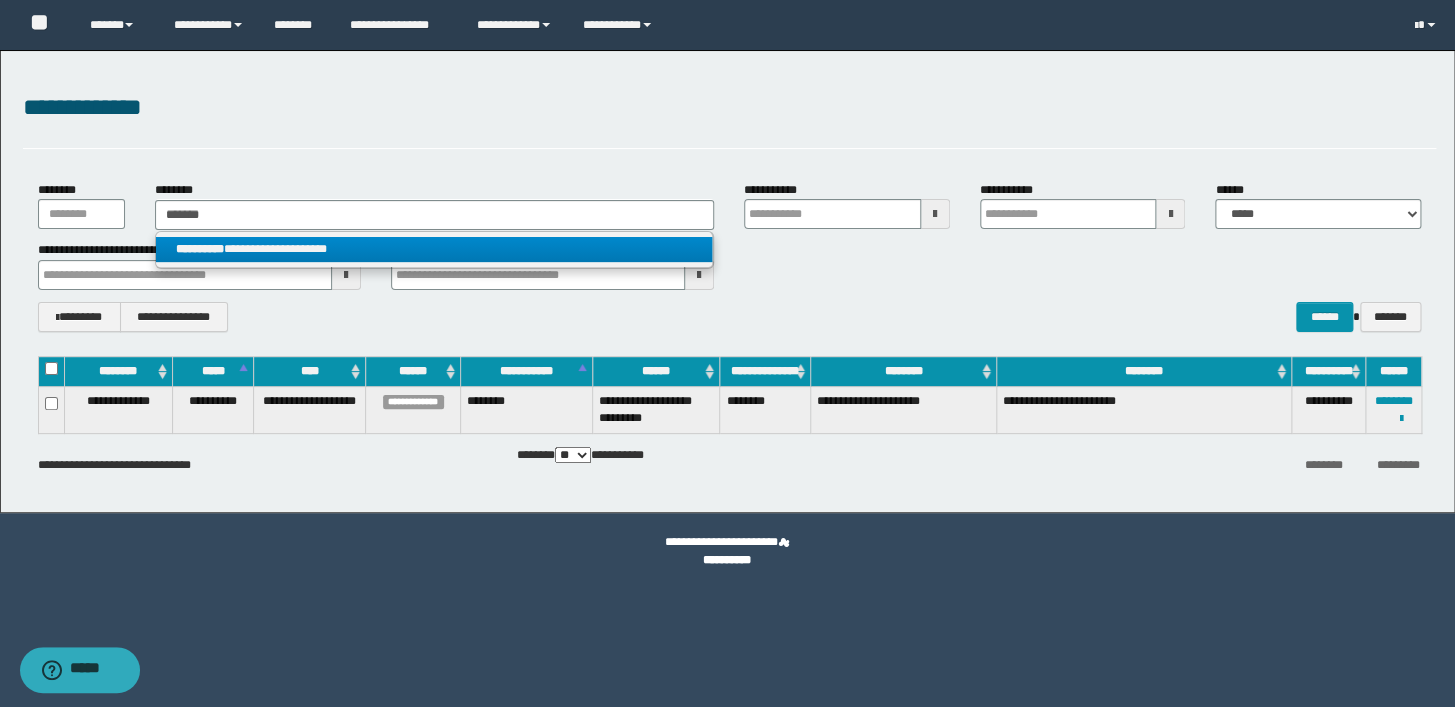 click on "**********" at bounding box center [434, 249] 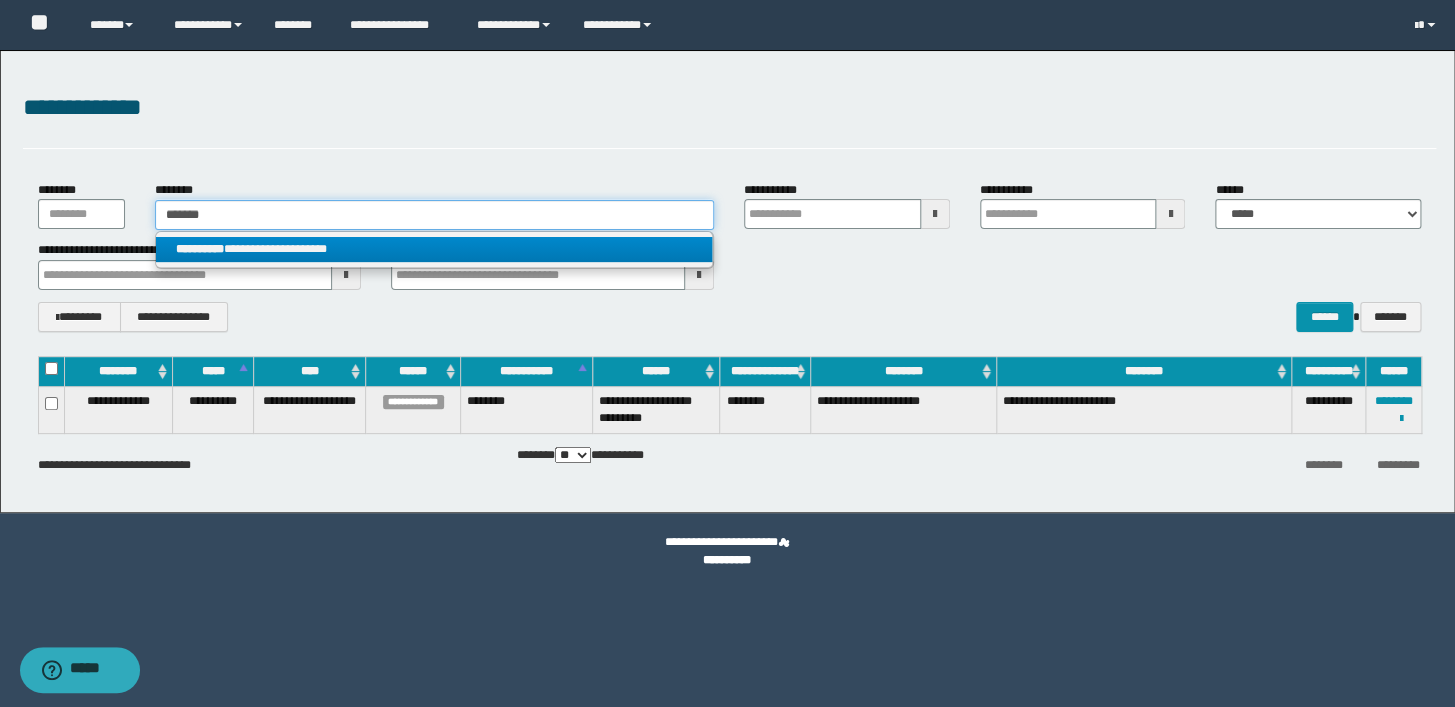 type 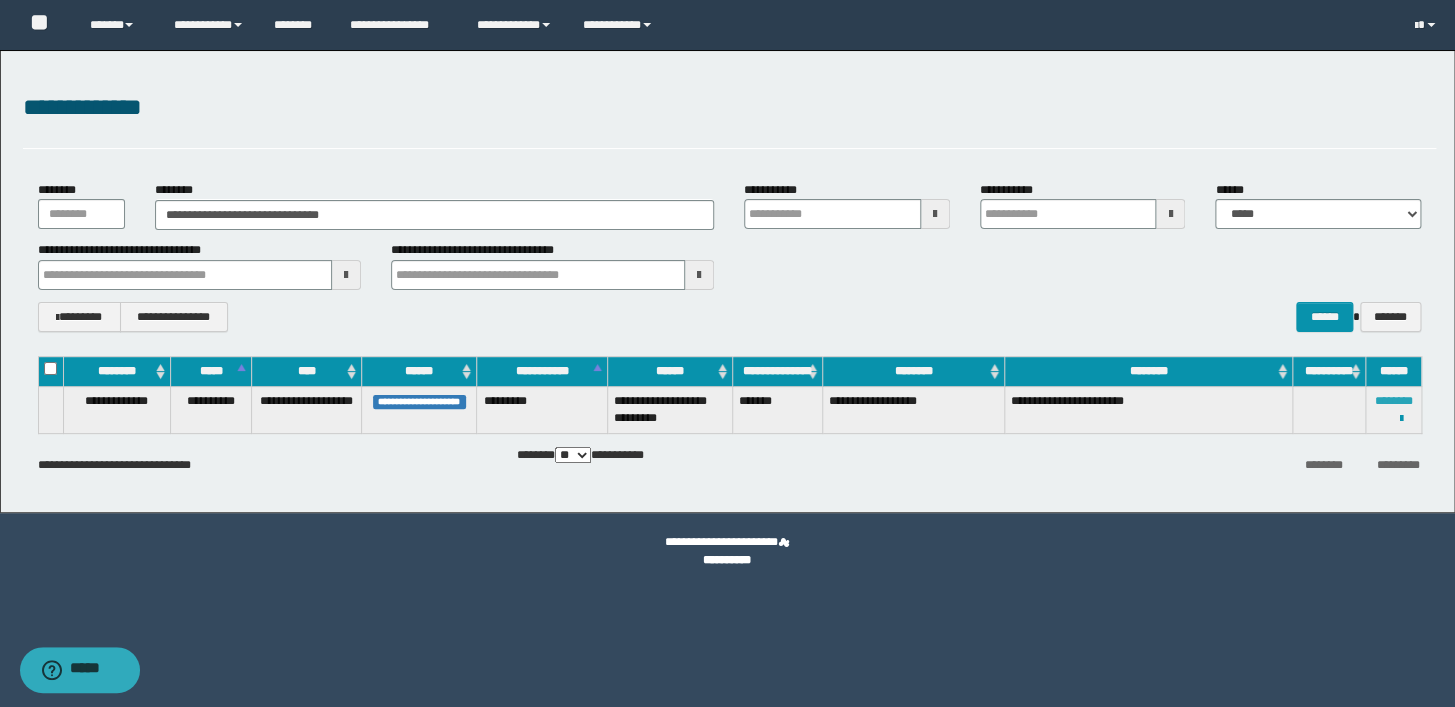 click on "********" at bounding box center (1393, 401) 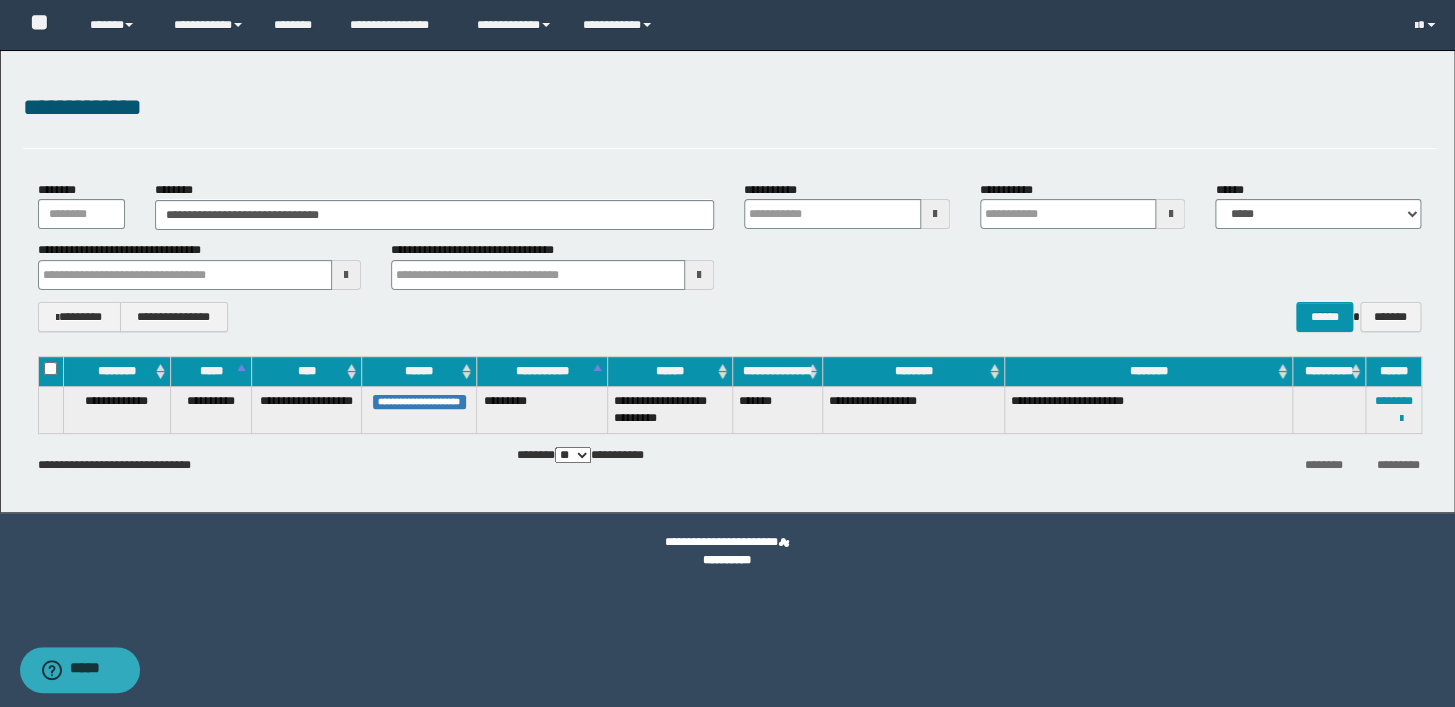 click on "**********" at bounding box center (729, 108) 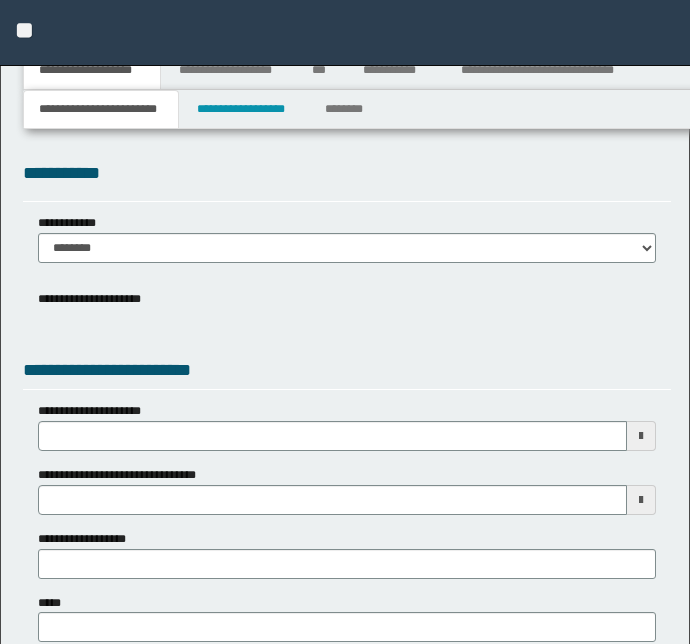 scroll, scrollTop: 0, scrollLeft: 0, axis: both 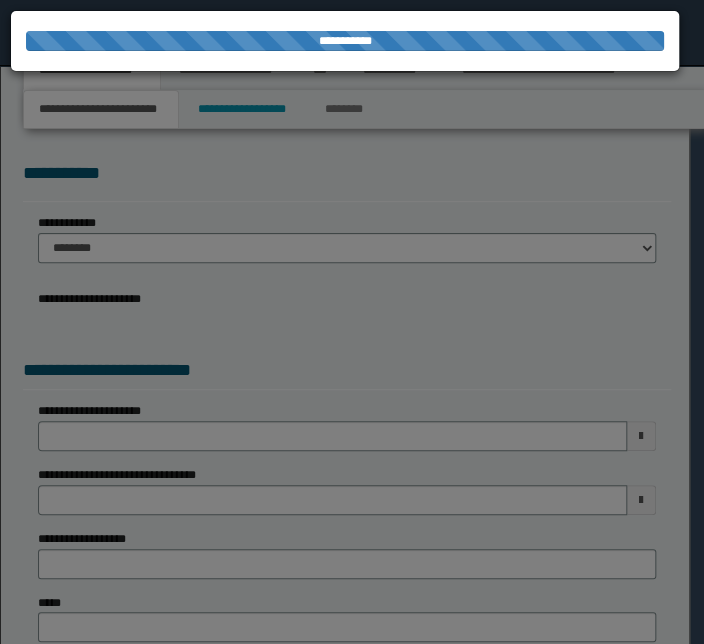 select on "*" 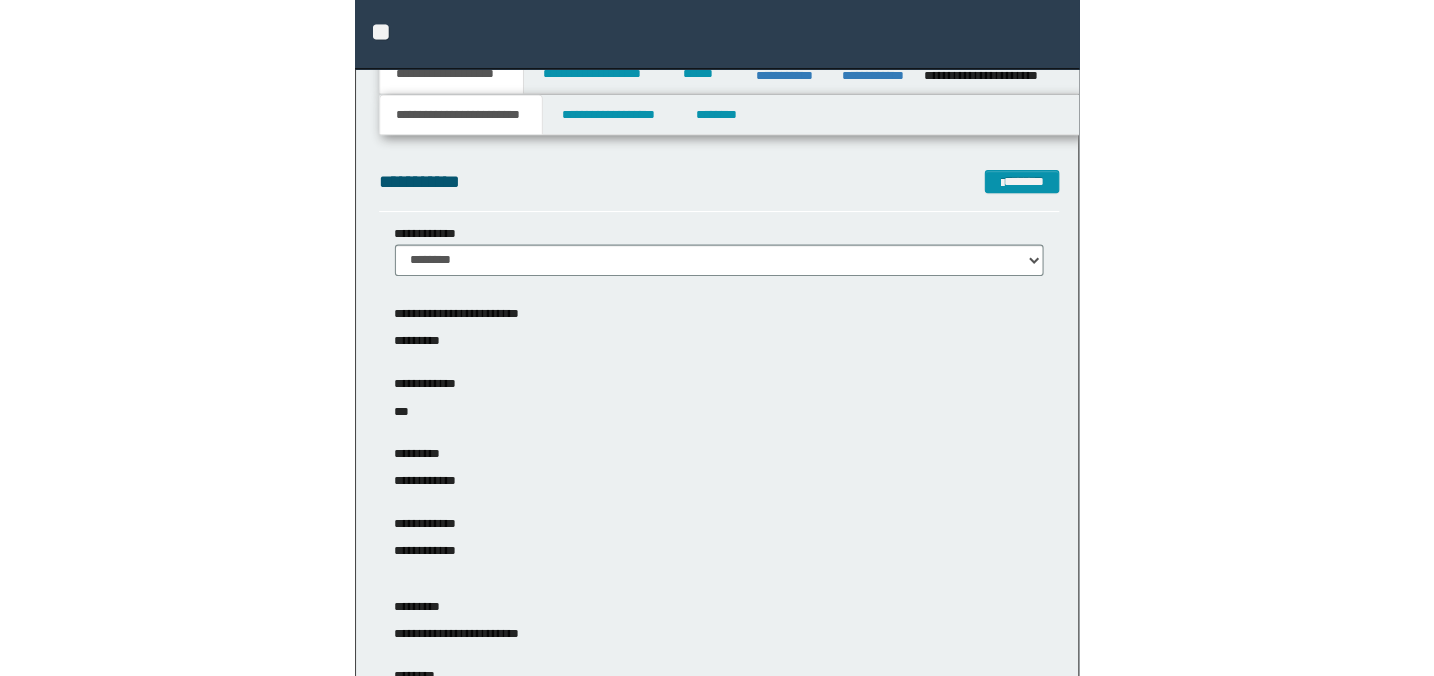 scroll, scrollTop: 0, scrollLeft: 0, axis: both 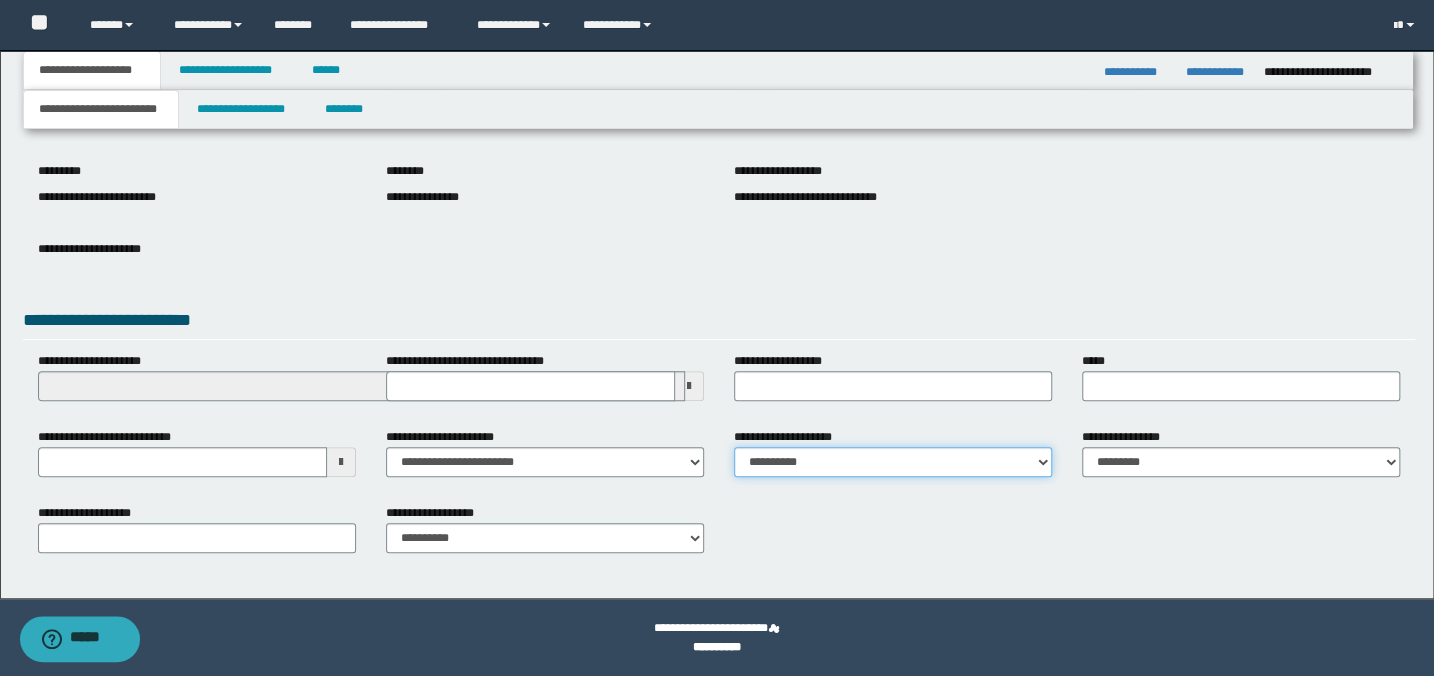 click on "**********" at bounding box center [893, 462] 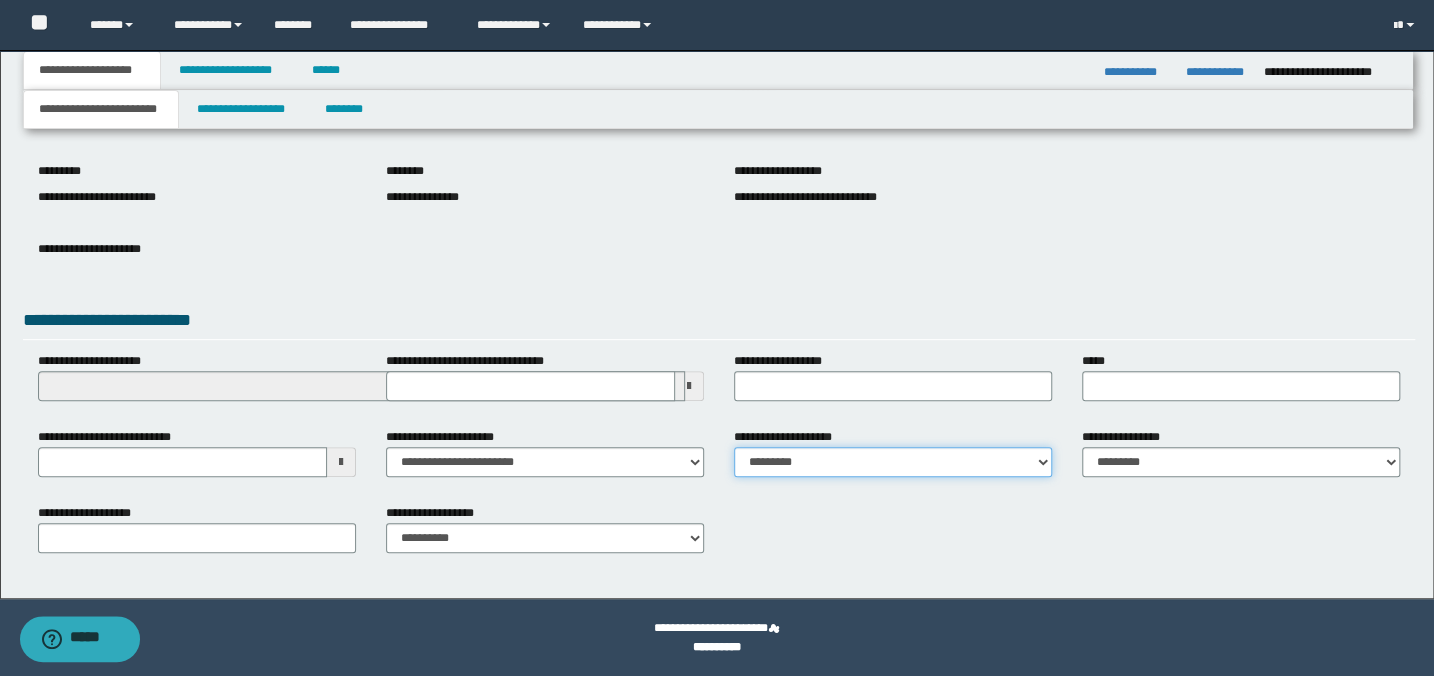 click on "**********" at bounding box center (893, 462) 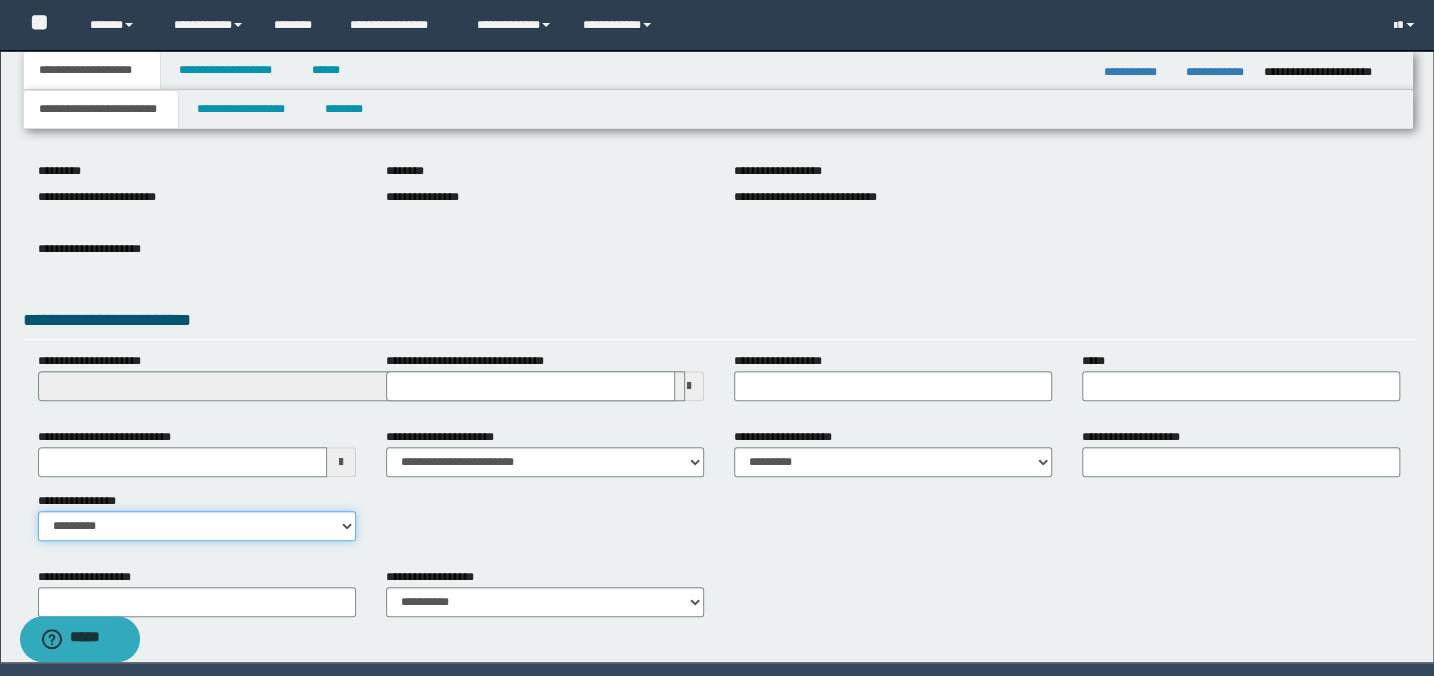 click on "**********" at bounding box center (197, 526) 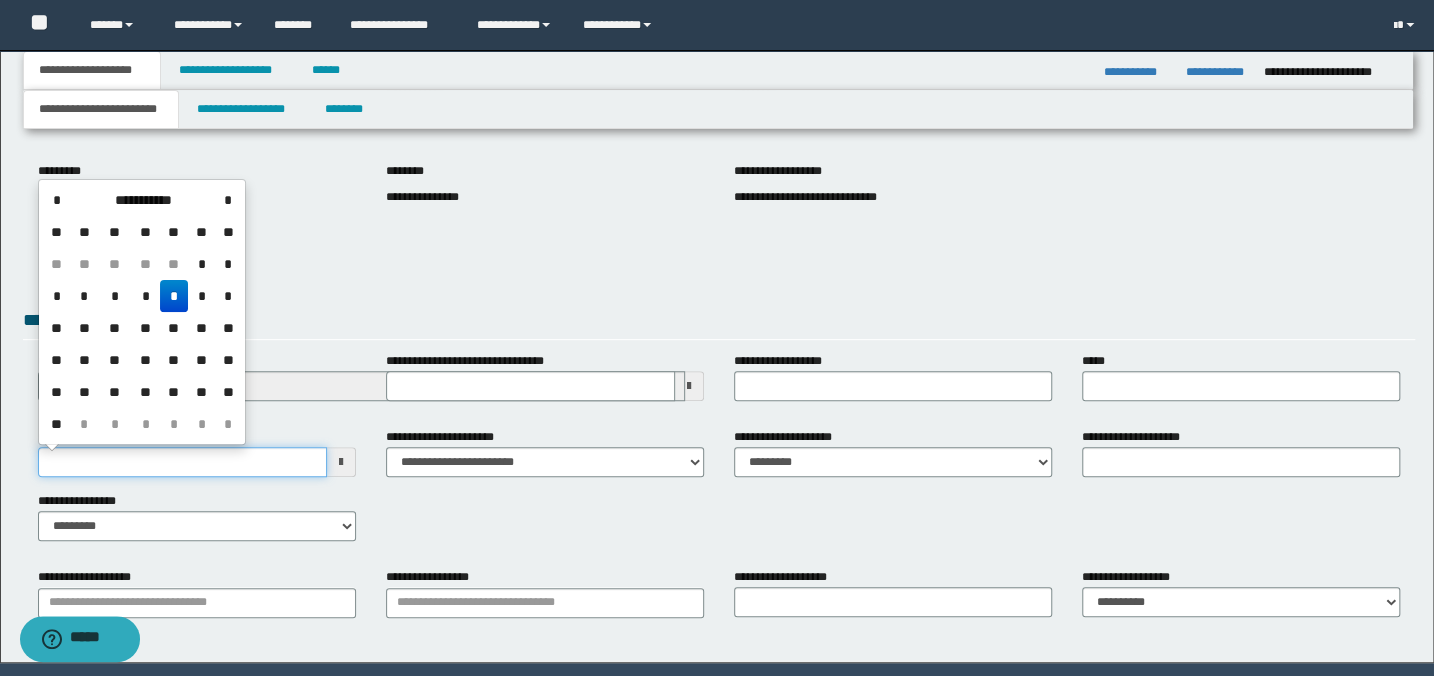 click on "**********" at bounding box center (182, 462) 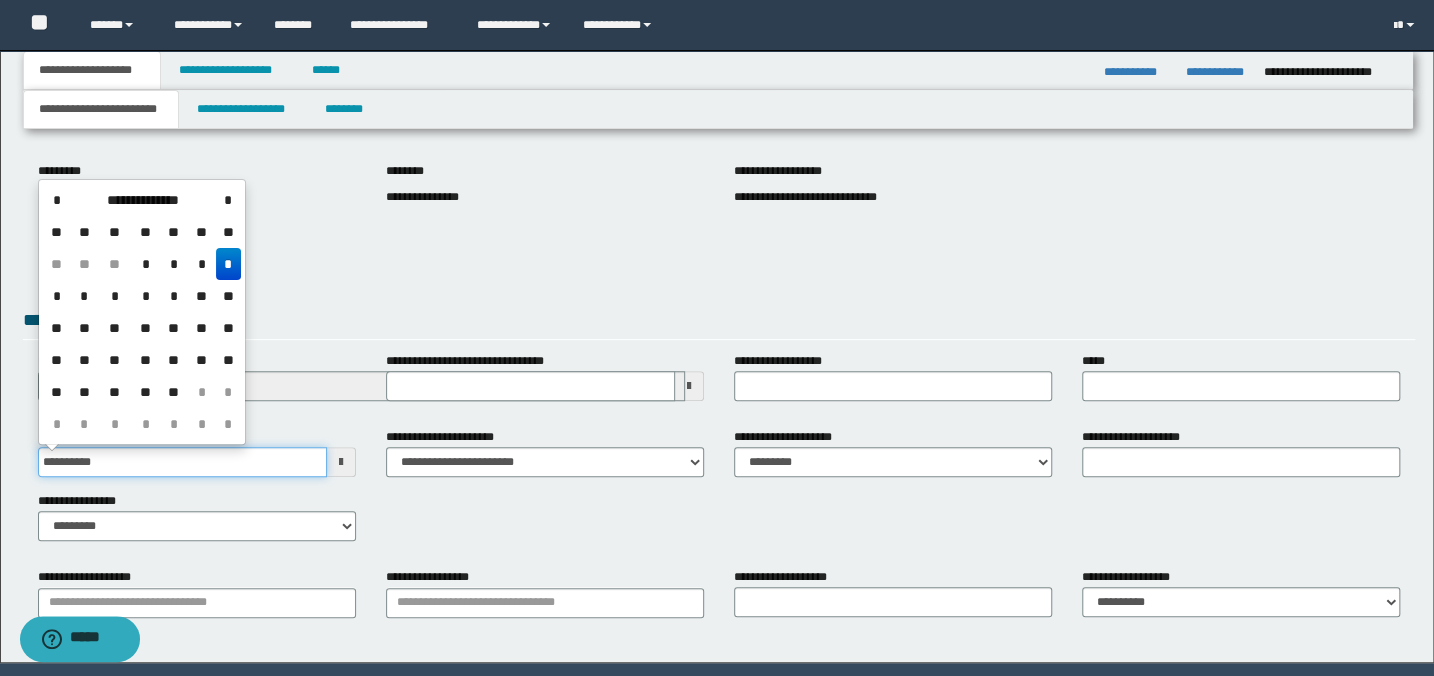 type on "**********" 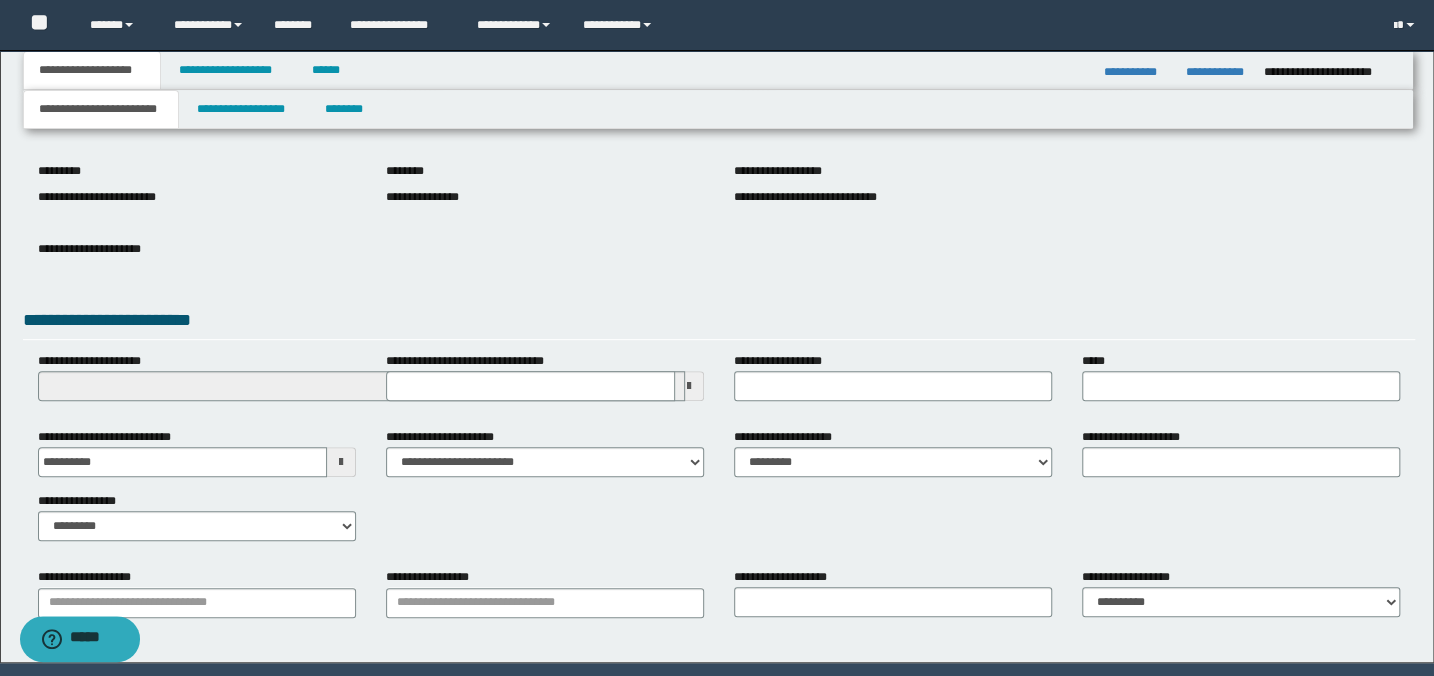 click on "**********" at bounding box center (719, 292) 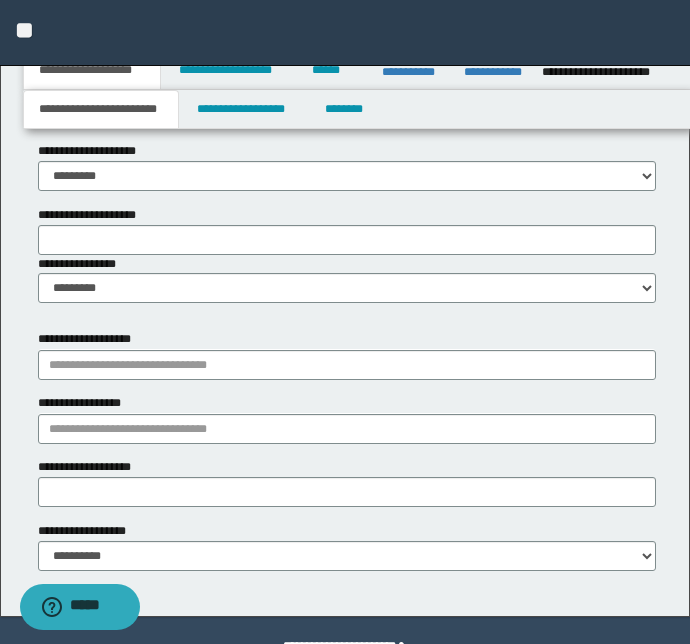 scroll, scrollTop: 1196, scrollLeft: 0, axis: vertical 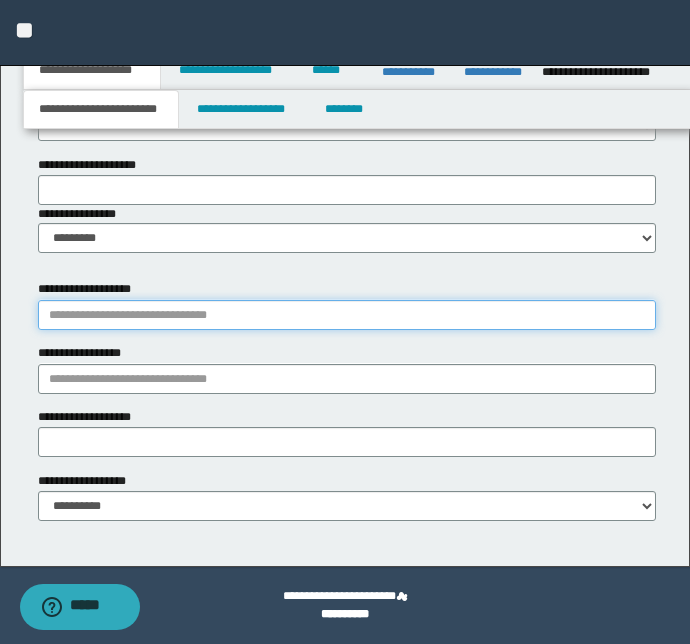 click on "**********" at bounding box center [347, 315] 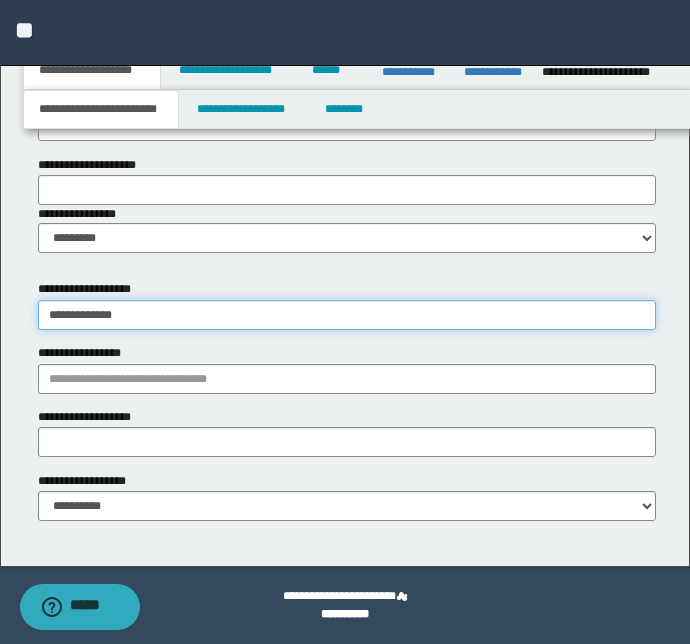 type on "**********" 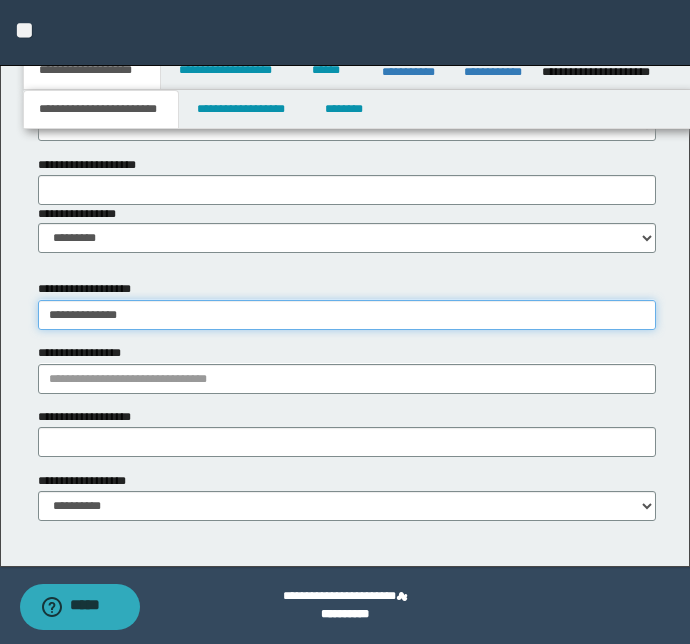type on "**********" 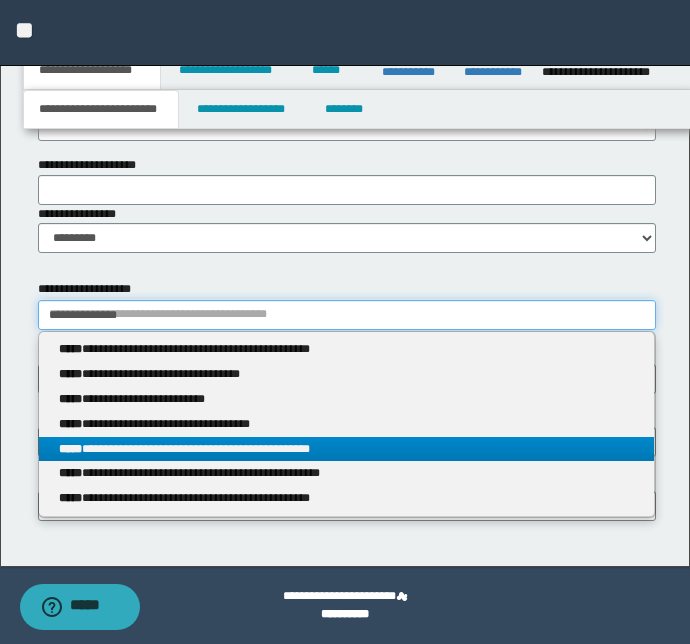 type on "**********" 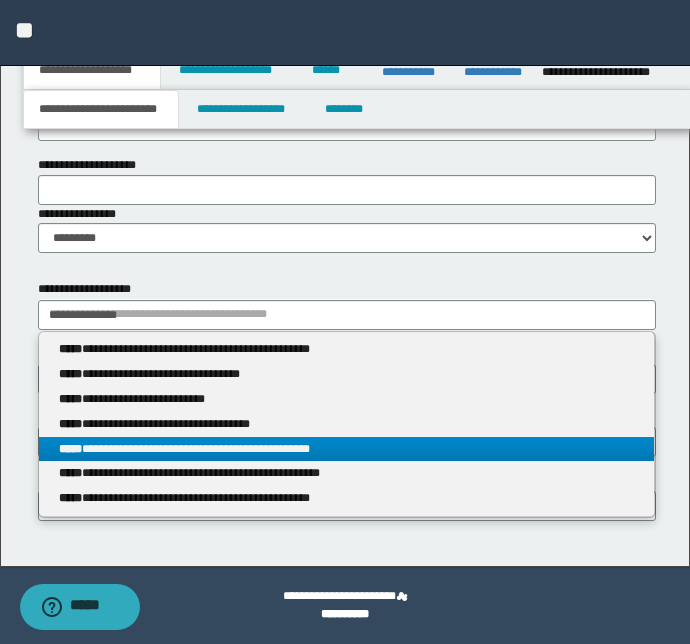 click on "**********" at bounding box center [347, 449] 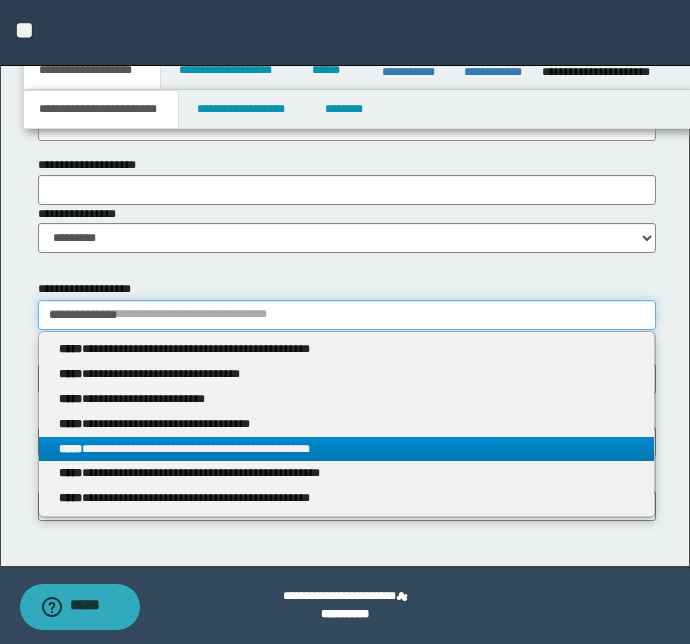 type 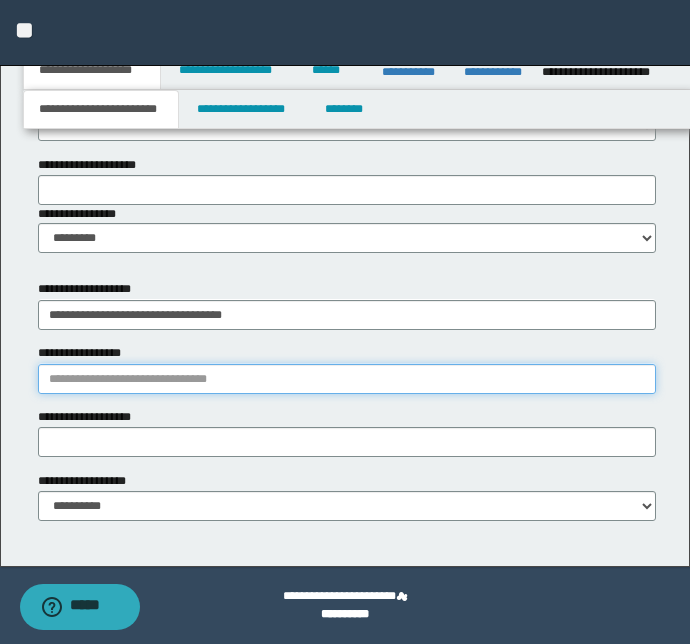 click on "**********" at bounding box center [347, 379] 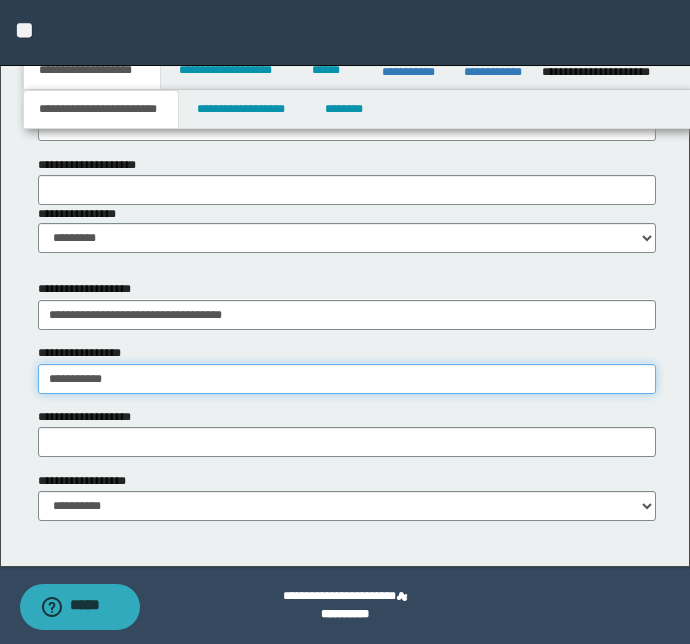 type on "**********" 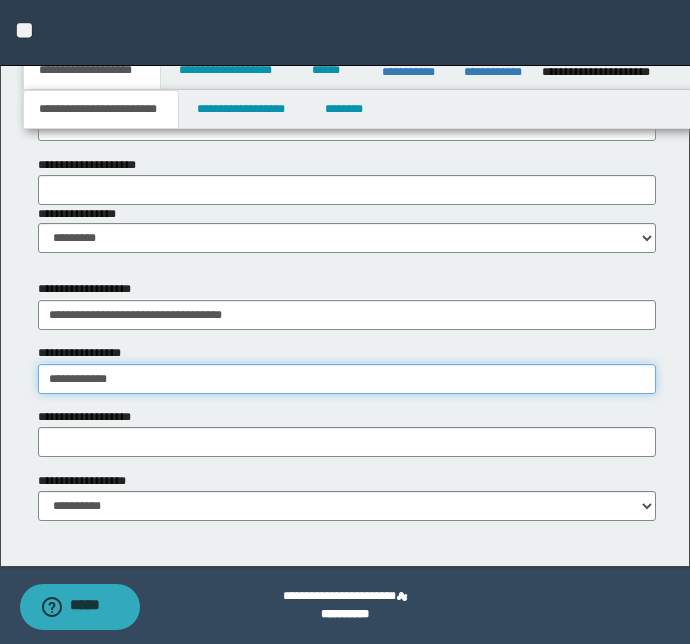type on "**********" 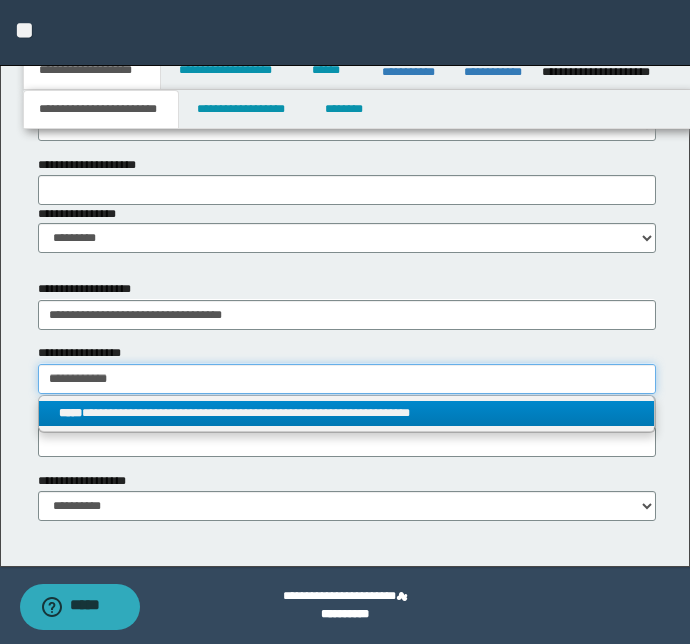 type on "**********" 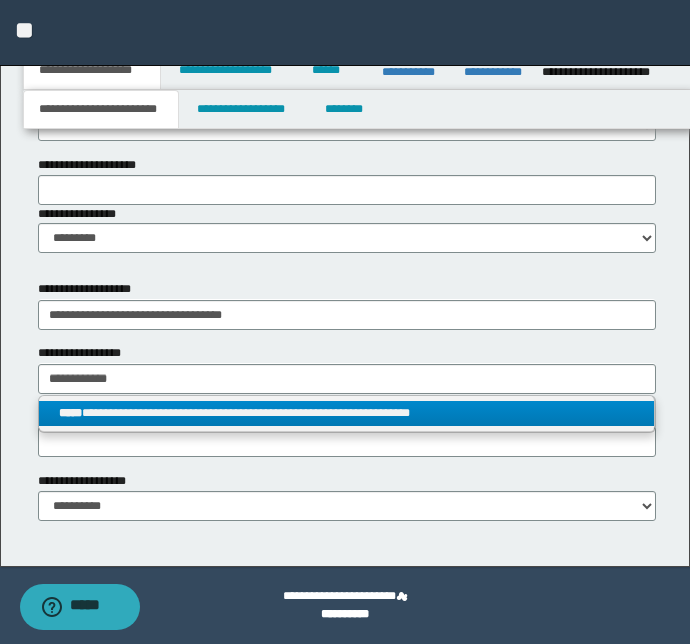 click on "**********" at bounding box center [347, 413] 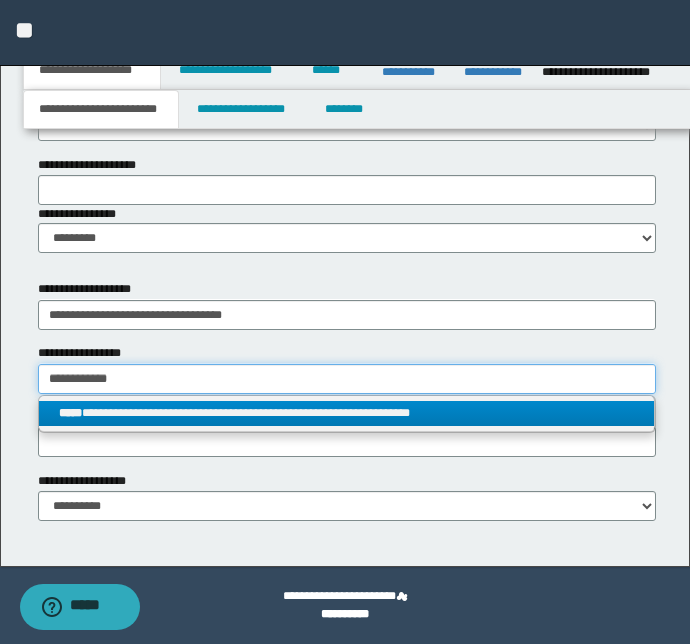 type 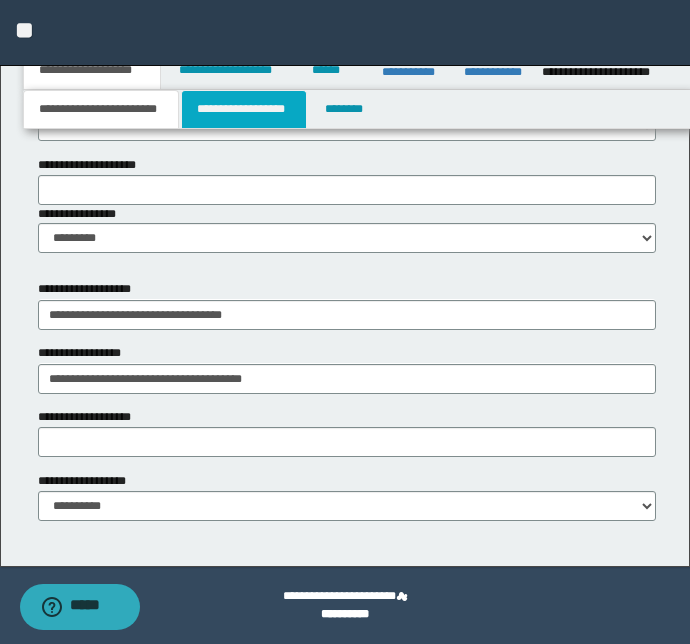 click on "**********" at bounding box center [244, 109] 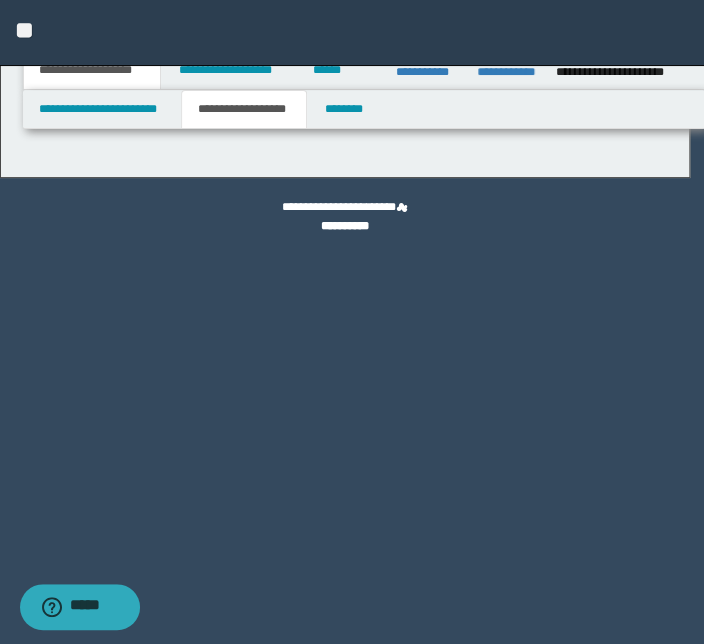 type on "*******" 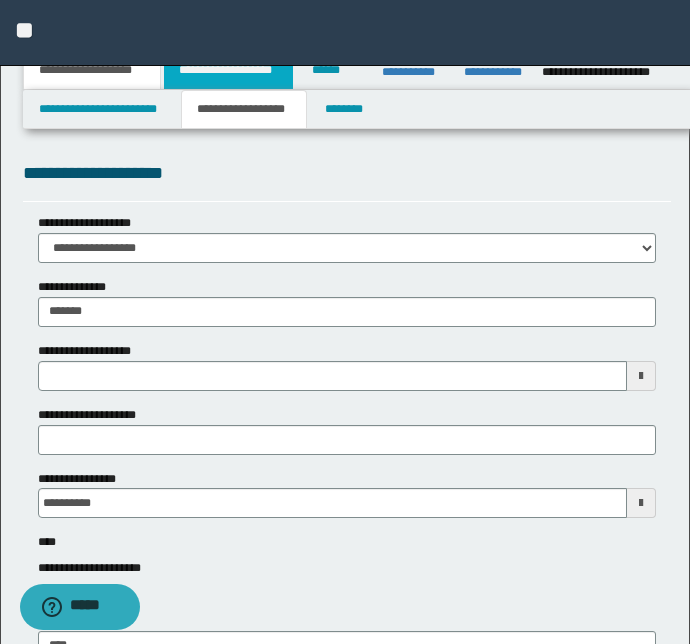 click on "**********" at bounding box center [228, 70] 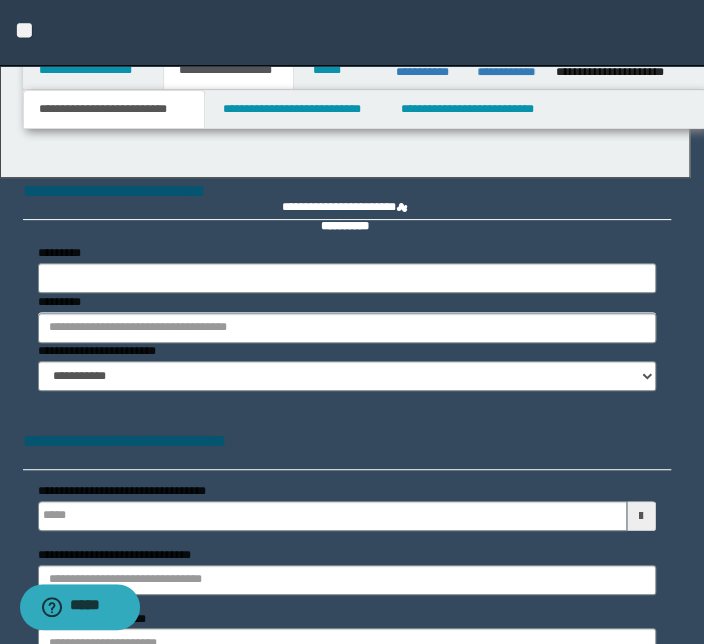 select on "*" 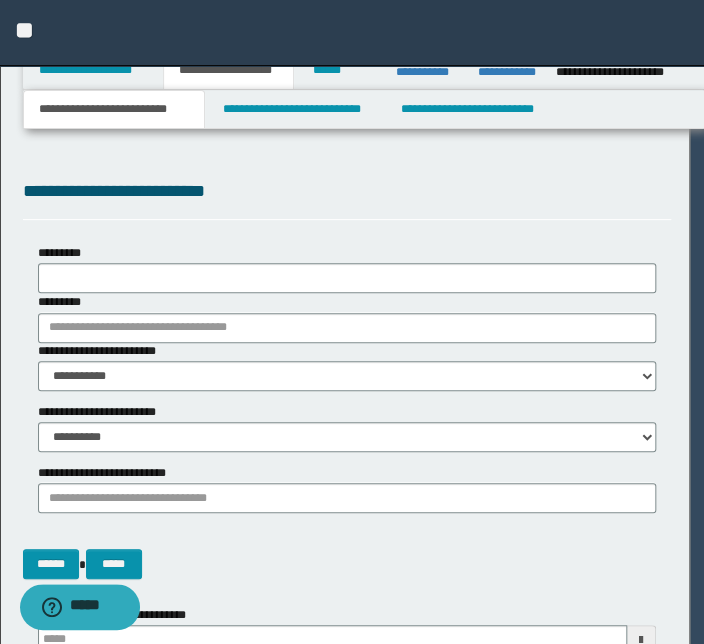 type 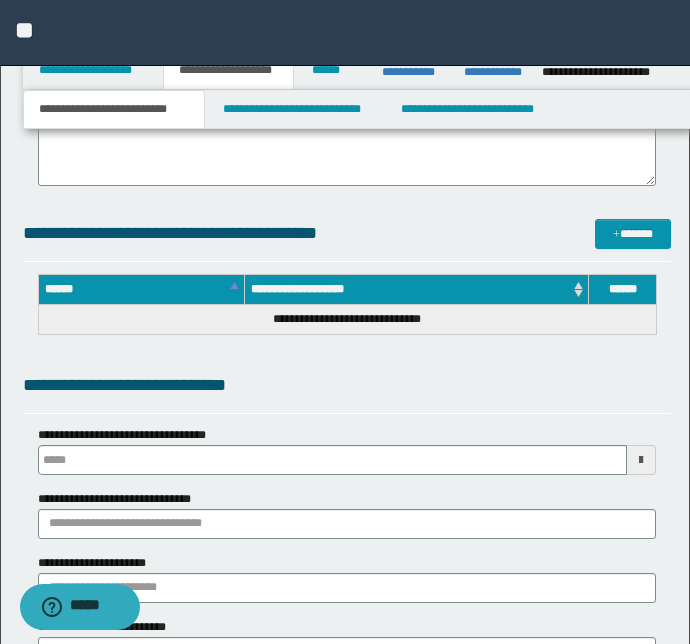 scroll, scrollTop: 727, scrollLeft: 0, axis: vertical 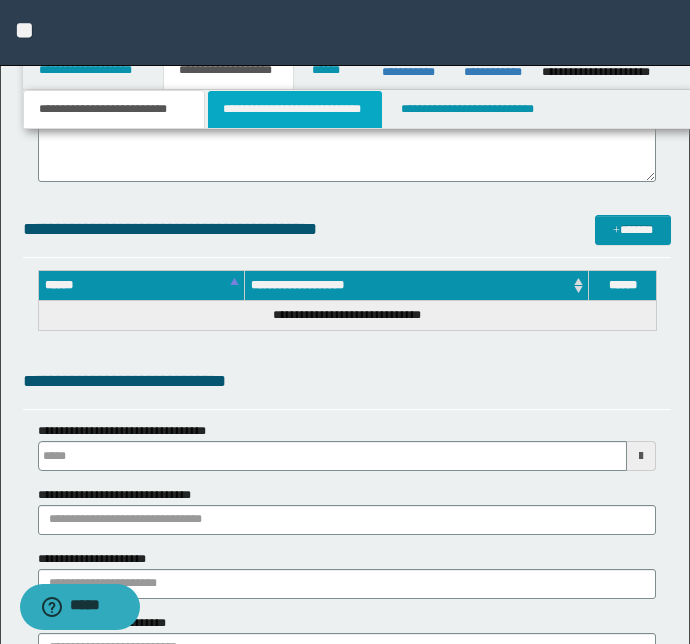 click on "**********" at bounding box center (294, 109) 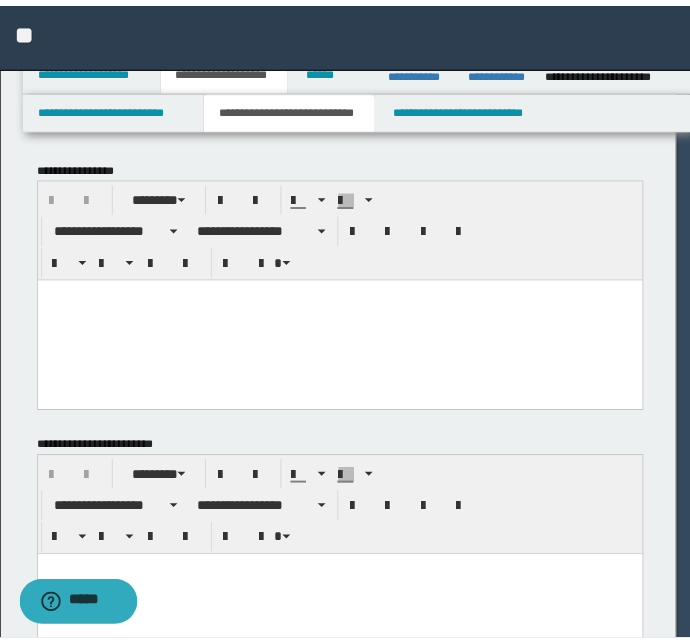 scroll, scrollTop: 0, scrollLeft: 0, axis: both 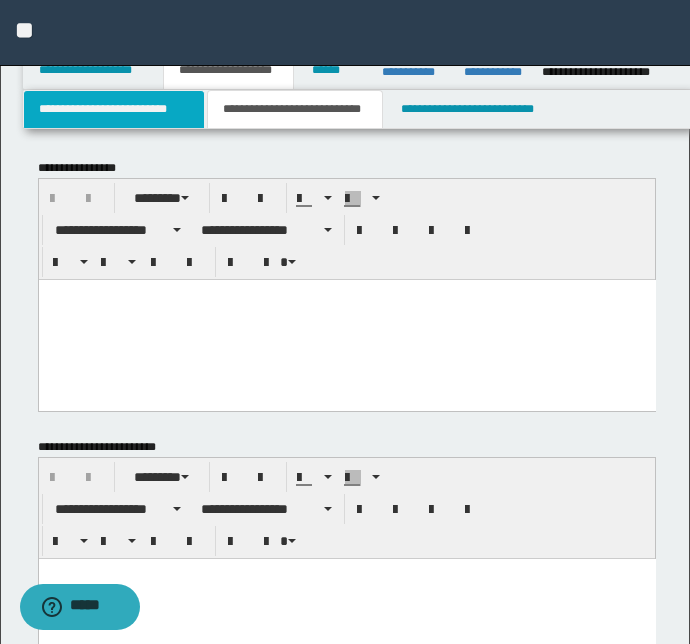 click on "**********" at bounding box center [114, 109] 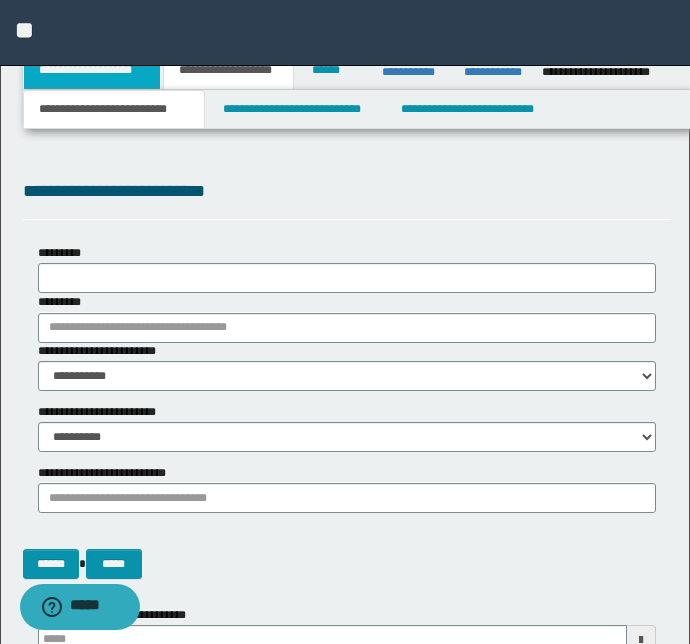 click on "**********" at bounding box center [92, 70] 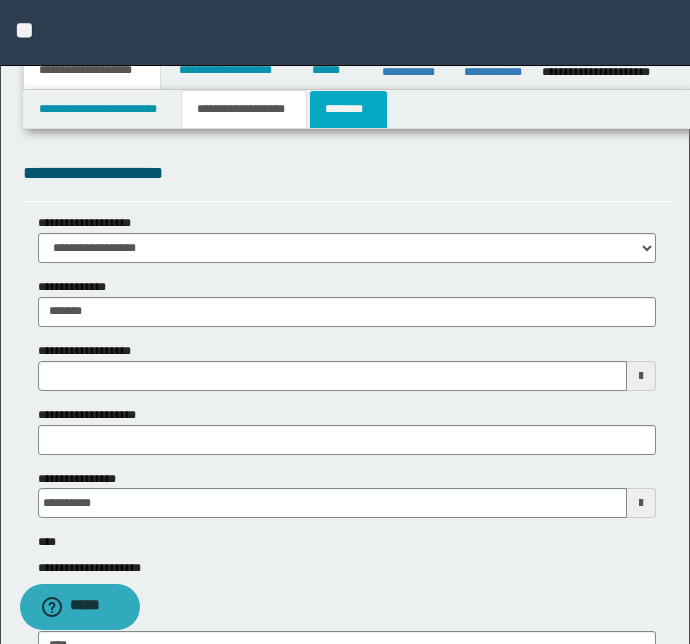 click on "********" at bounding box center (348, 109) 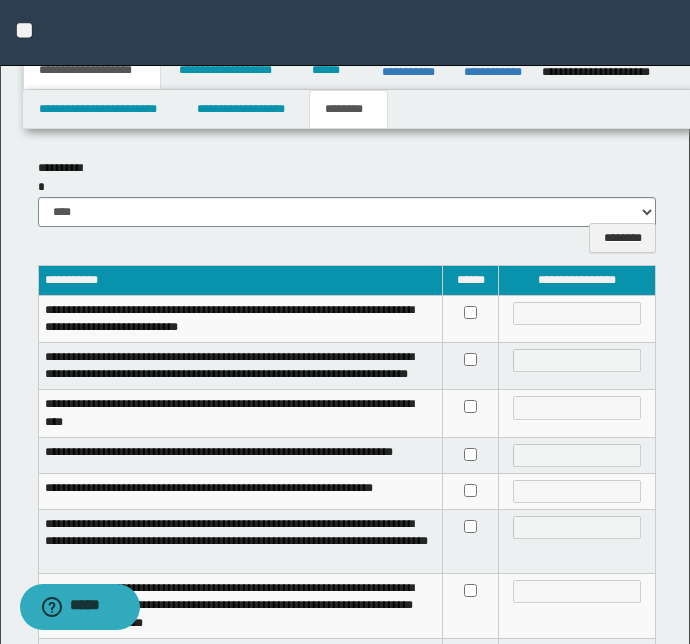 click at bounding box center (470, 318) 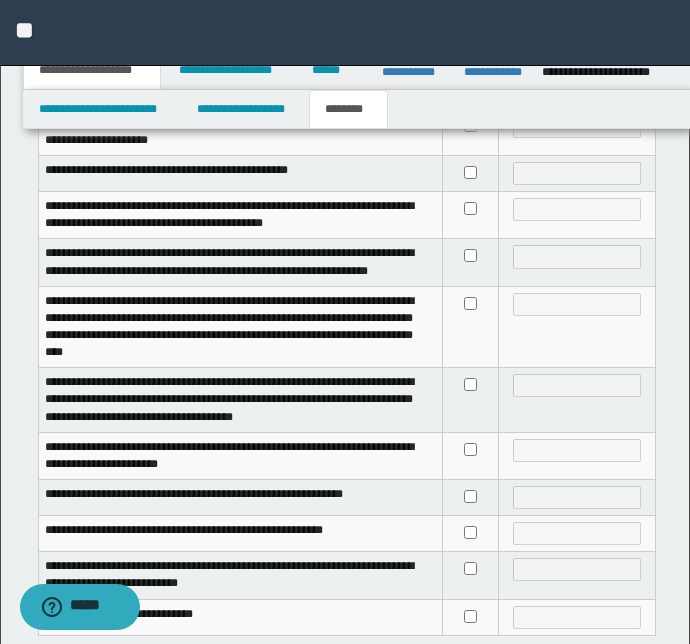 scroll, scrollTop: 727, scrollLeft: 0, axis: vertical 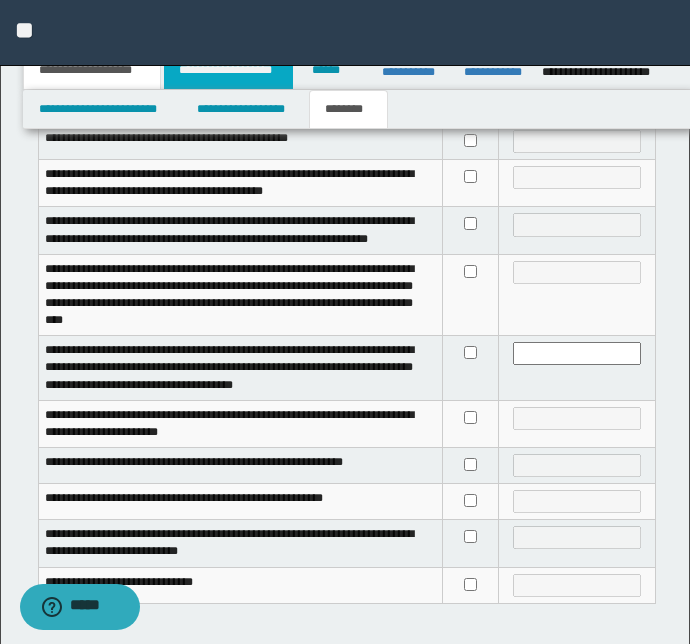 click on "**********" at bounding box center [228, 70] 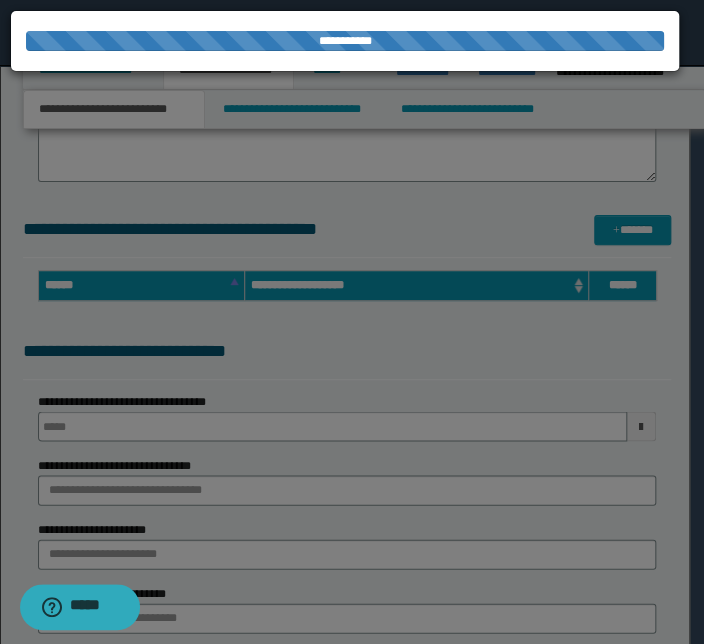 type 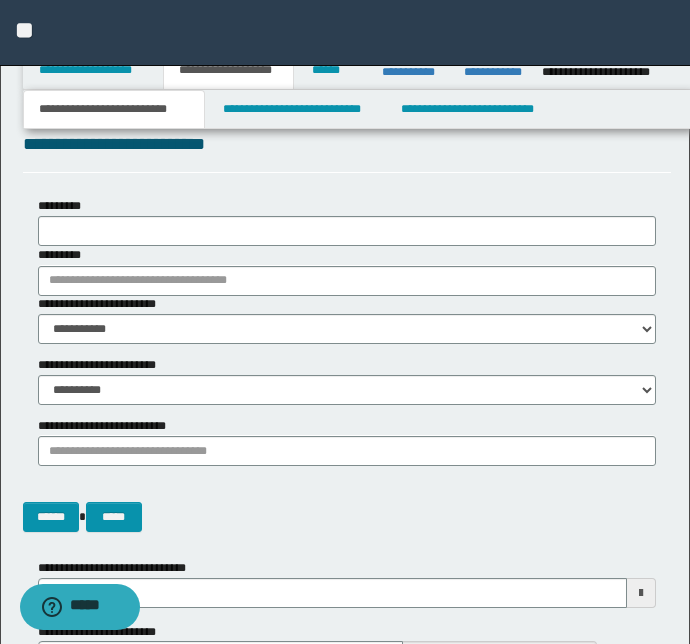 scroll, scrollTop: 0, scrollLeft: 0, axis: both 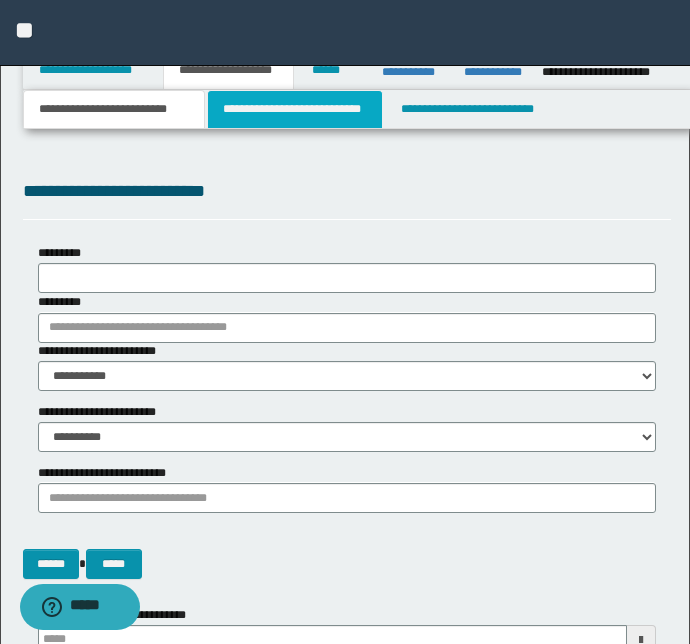 click on "**********" at bounding box center [294, 109] 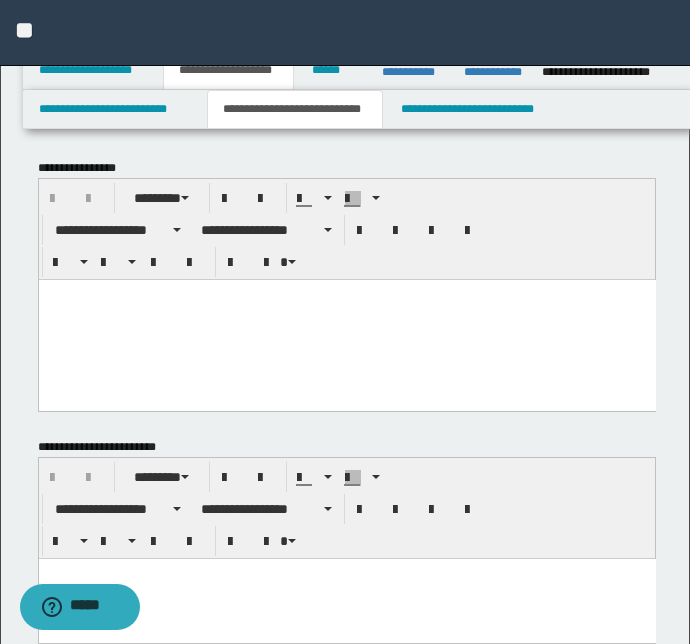 click at bounding box center (346, 319) 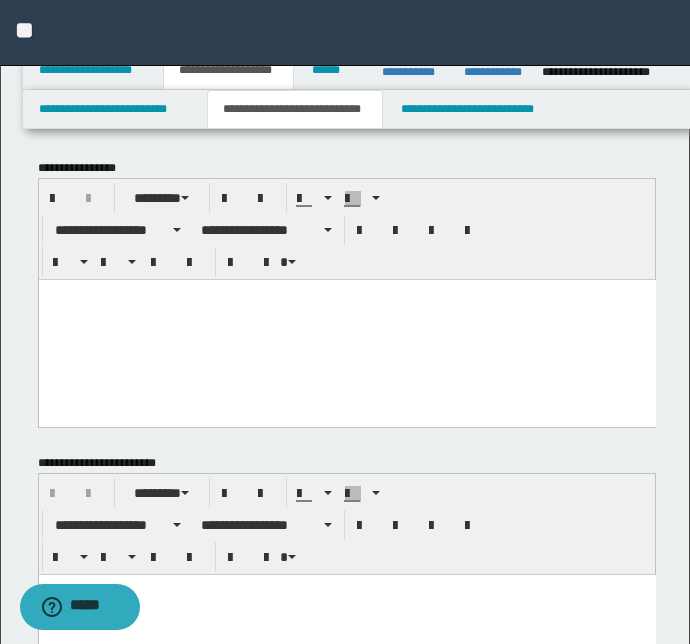 paste 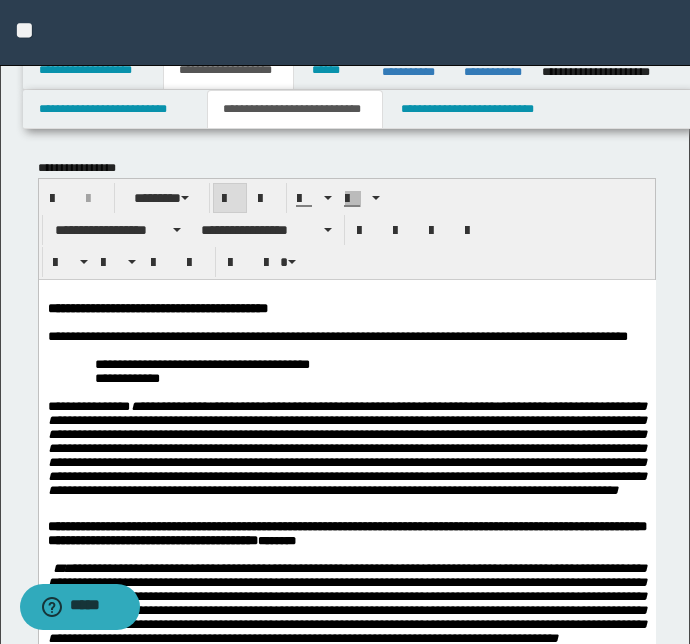 click on "**********" at bounding box center (346, 1012) 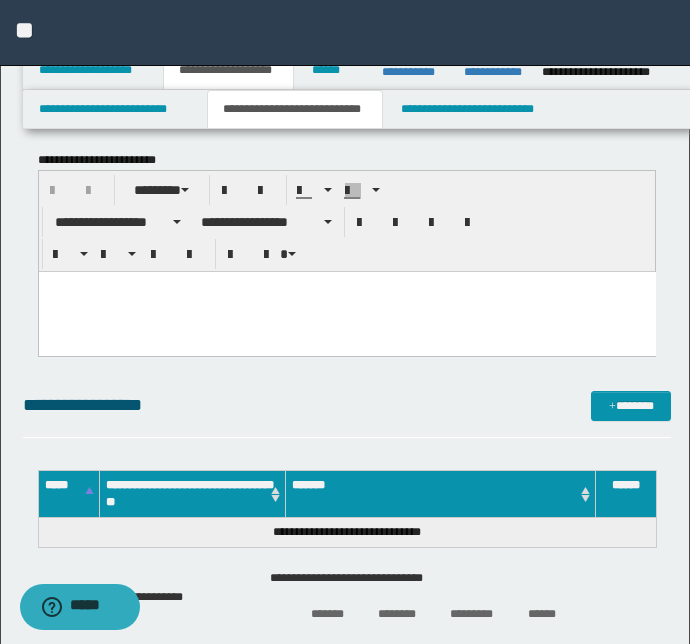 scroll, scrollTop: 409, scrollLeft: 0, axis: vertical 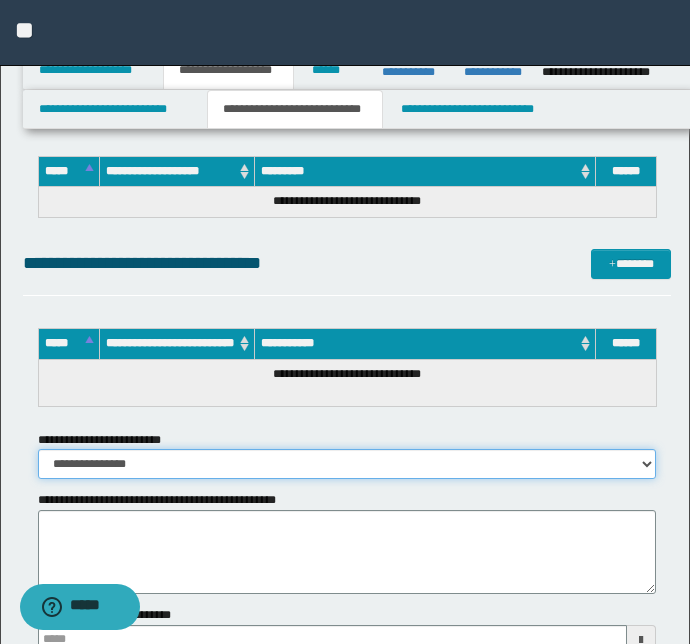 click on "**********" at bounding box center (347, 464) 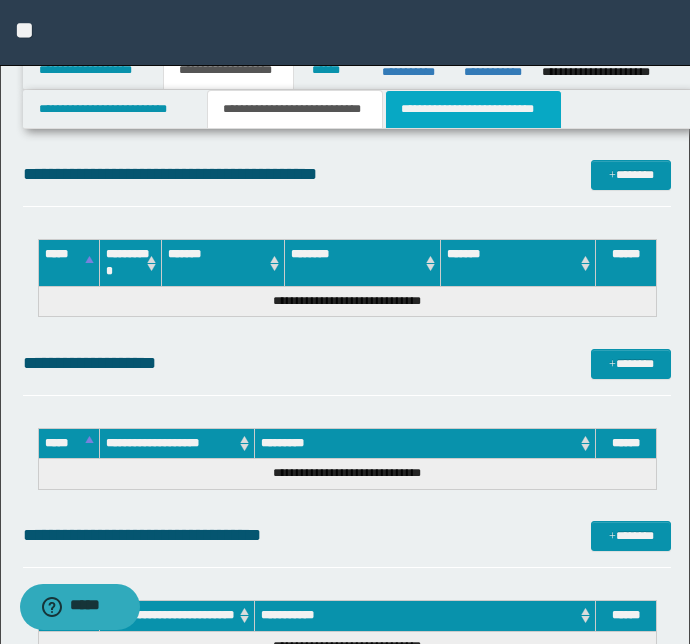 click on "**********" at bounding box center (473, 109) 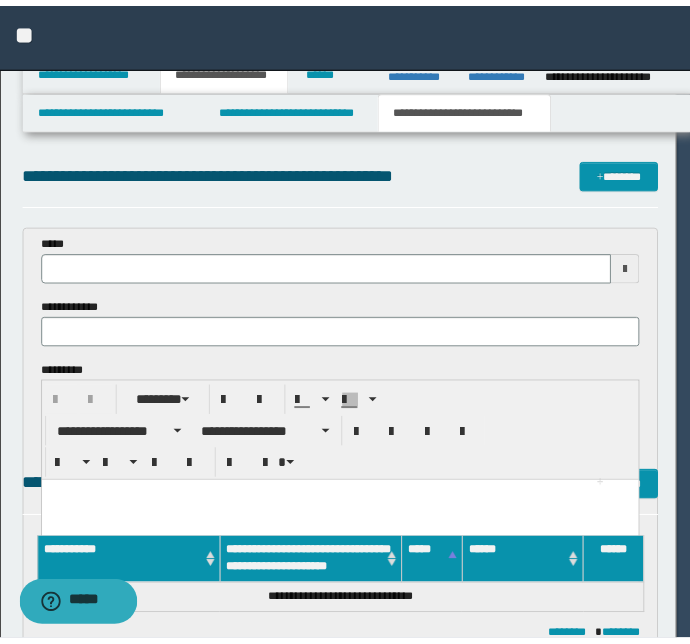 scroll, scrollTop: 0, scrollLeft: 0, axis: both 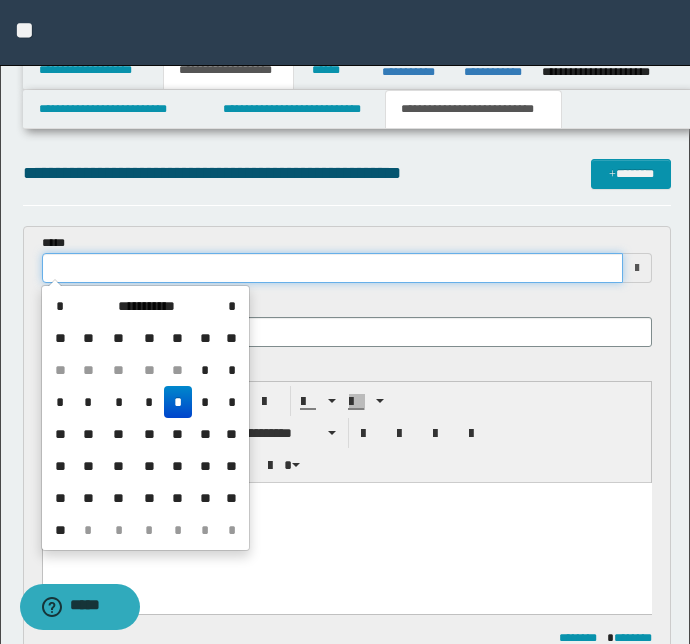 click at bounding box center (333, 268) 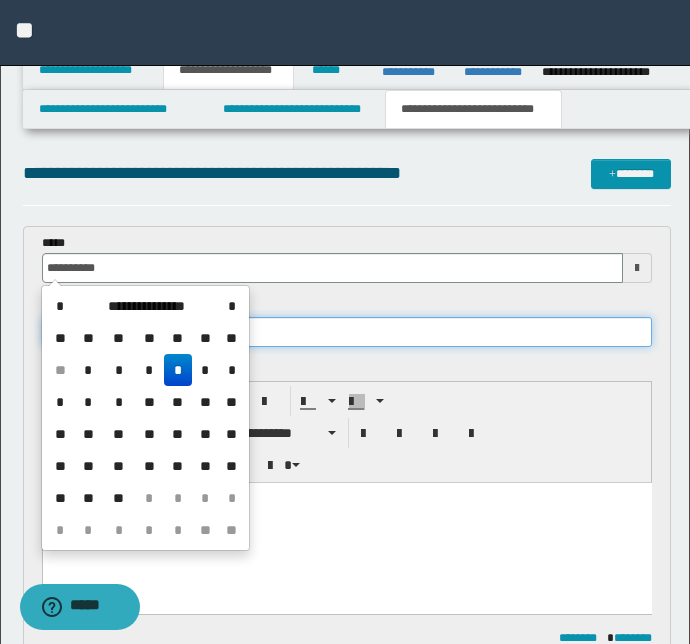 type on "**********" 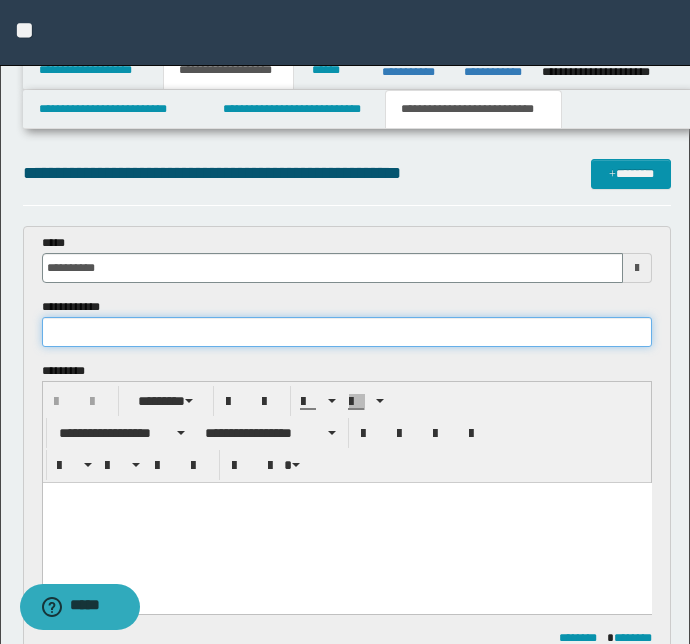 paste on "**********" 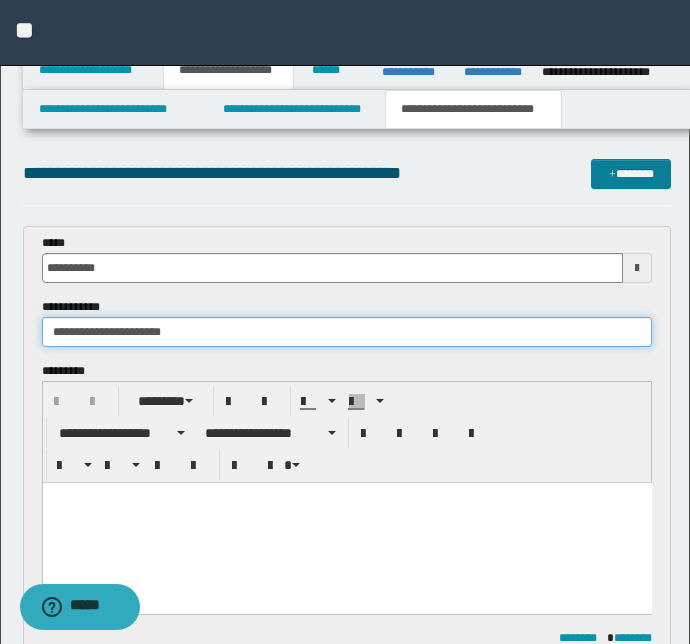 type on "**********" 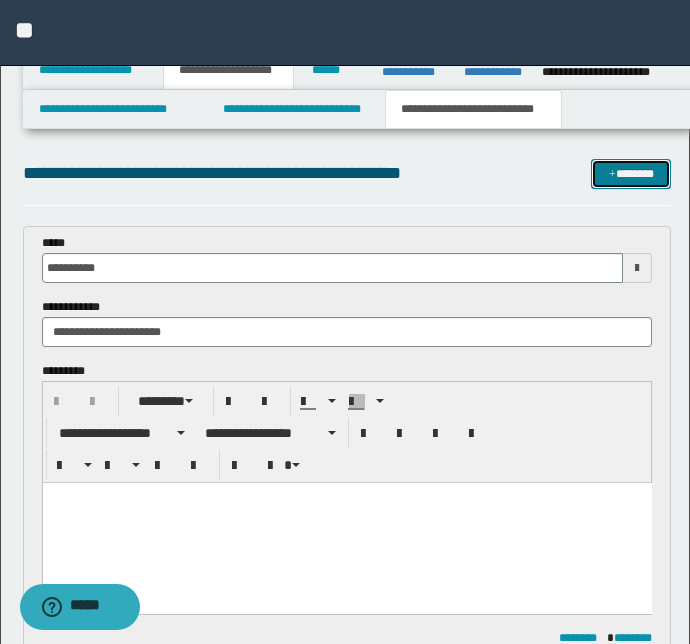 click on "*******" at bounding box center [631, 174] 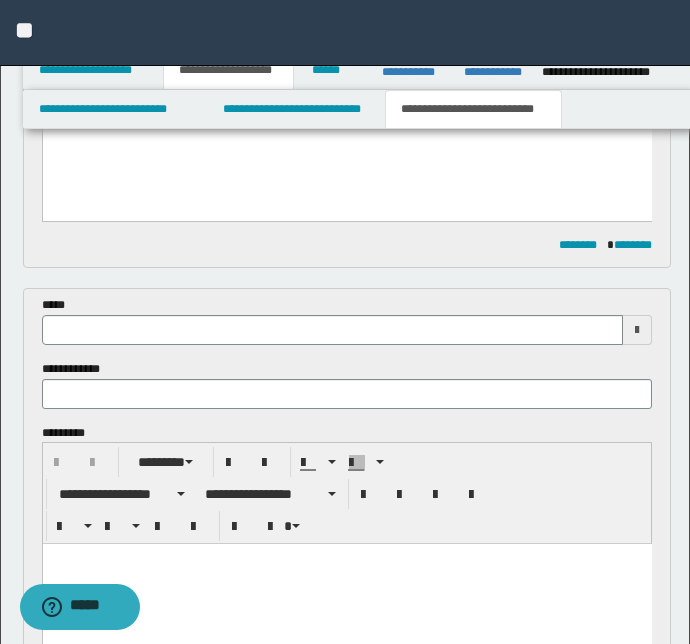 scroll, scrollTop: 334, scrollLeft: 0, axis: vertical 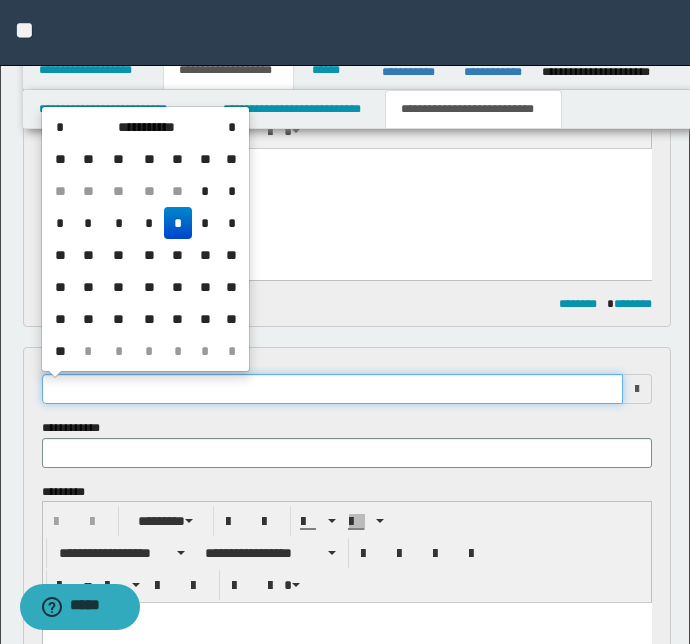 click at bounding box center (333, 389) 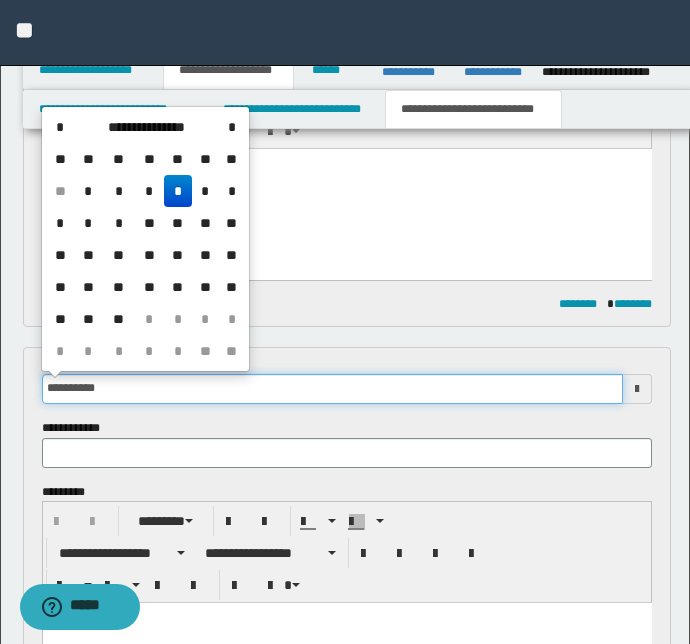 type on "**********" 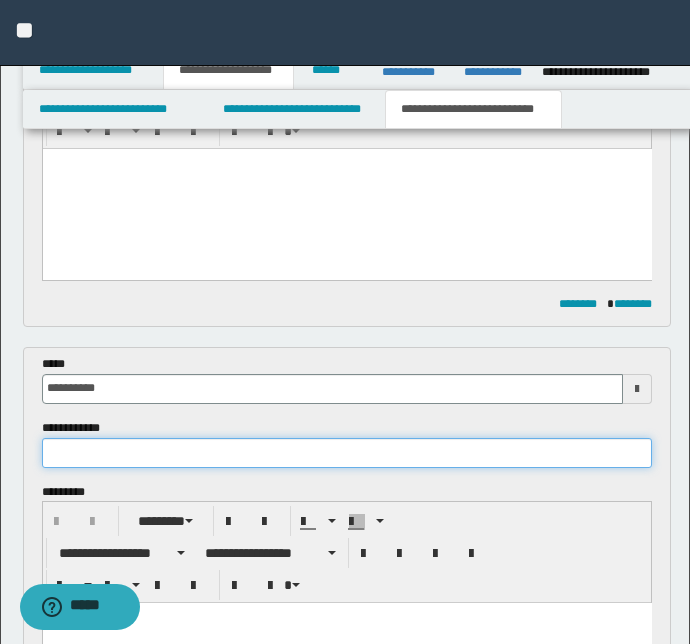 click at bounding box center [347, 453] 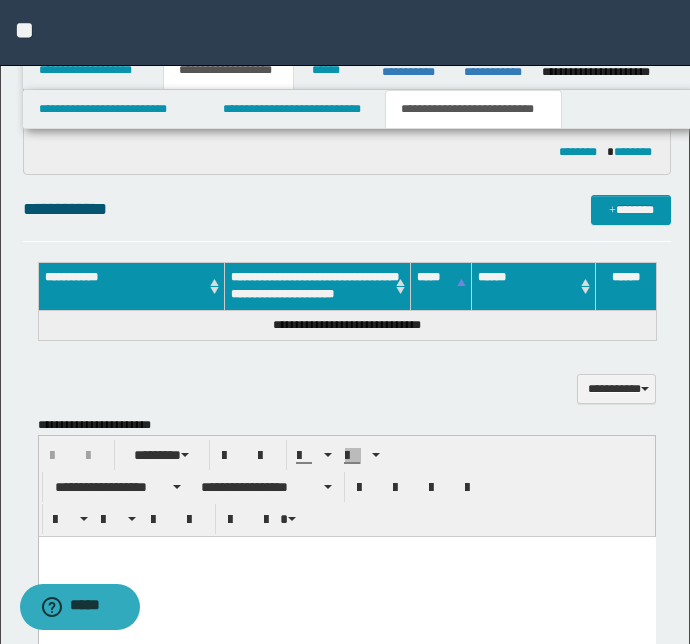scroll, scrollTop: 909, scrollLeft: 0, axis: vertical 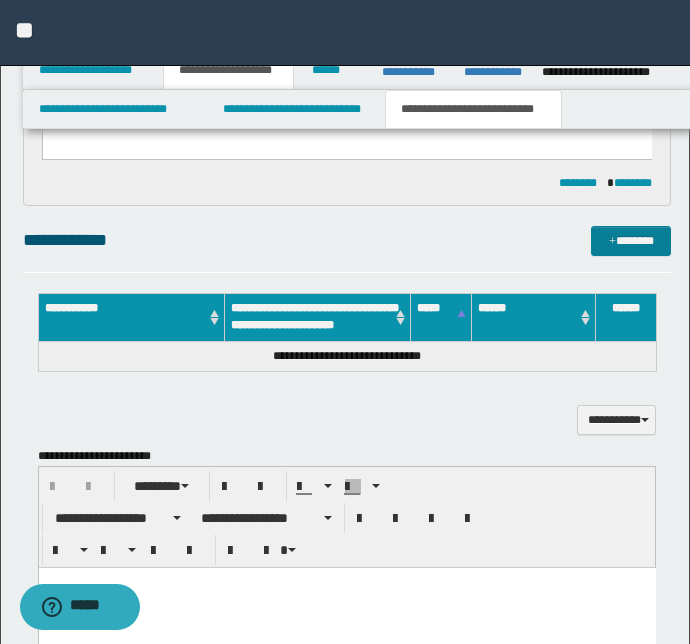 type on "**********" 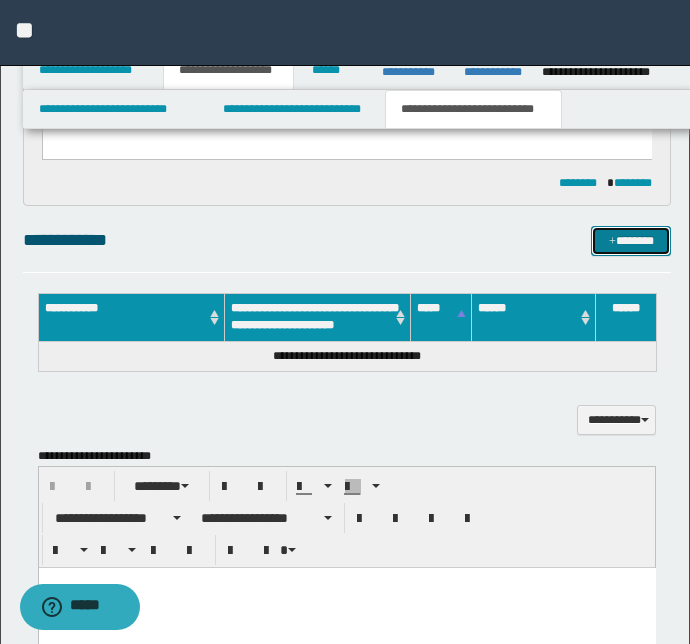 click on "*******" at bounding box center [631, 241] 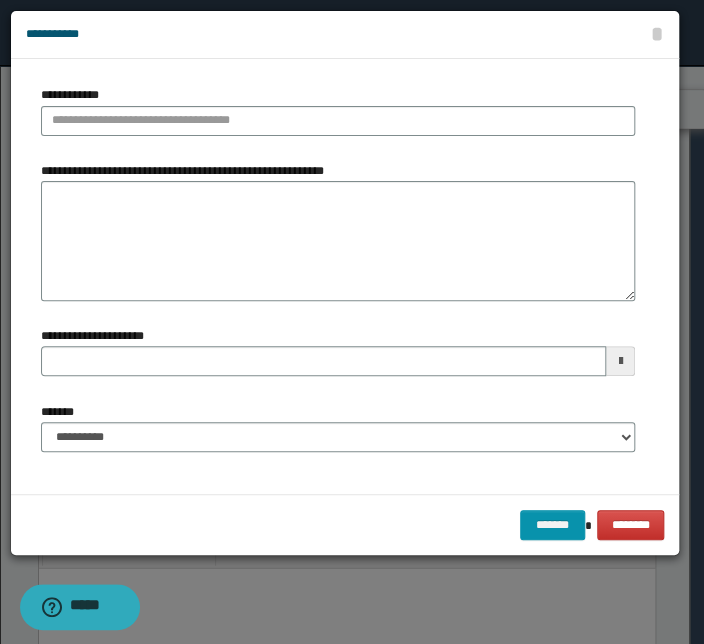 type 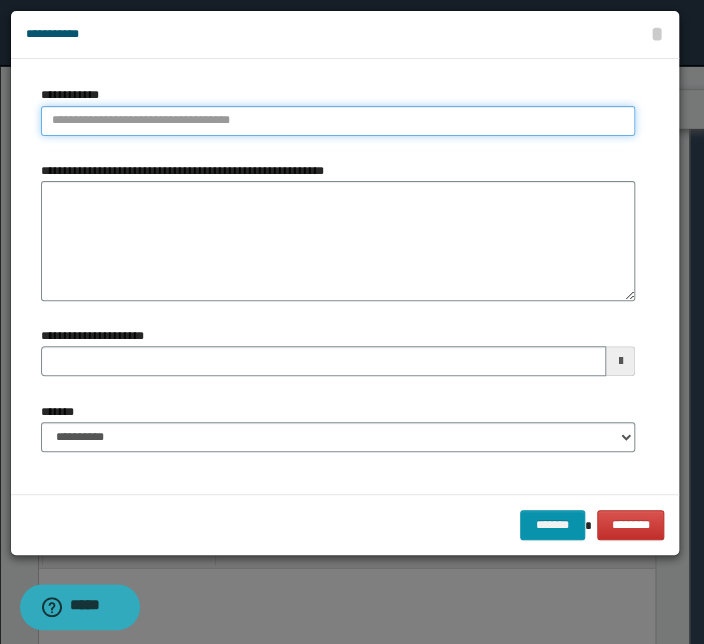 click on "**********" at bounding box center (338, 121) 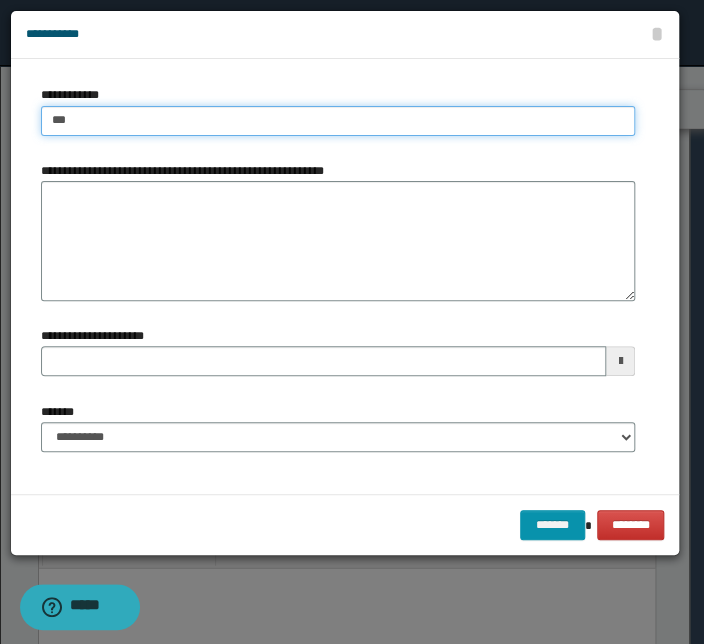 type on "****" 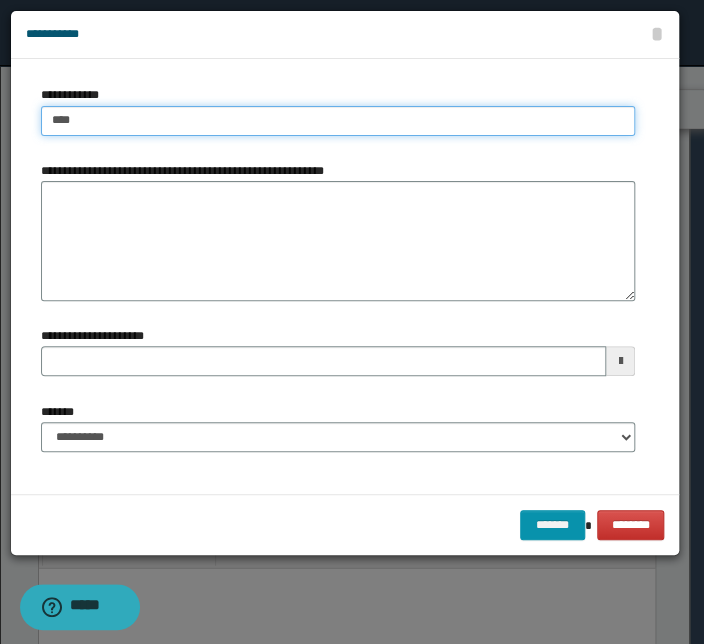 type on "****" 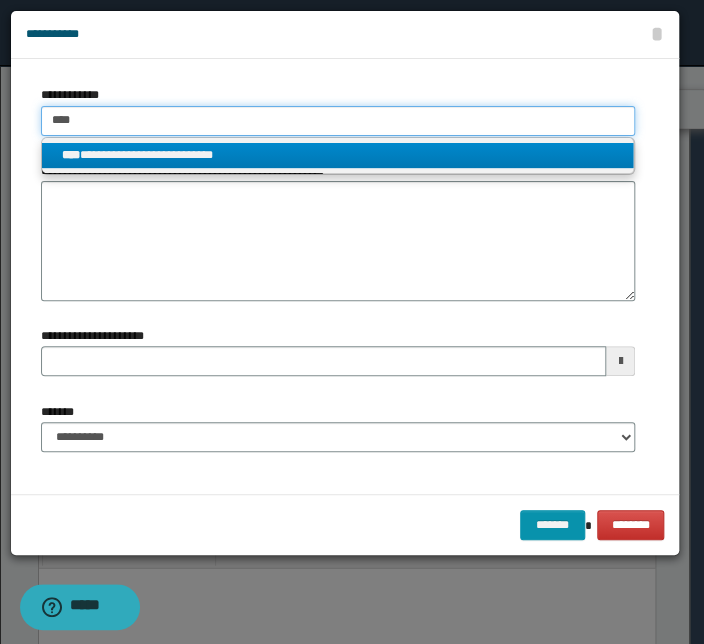 type on "****" 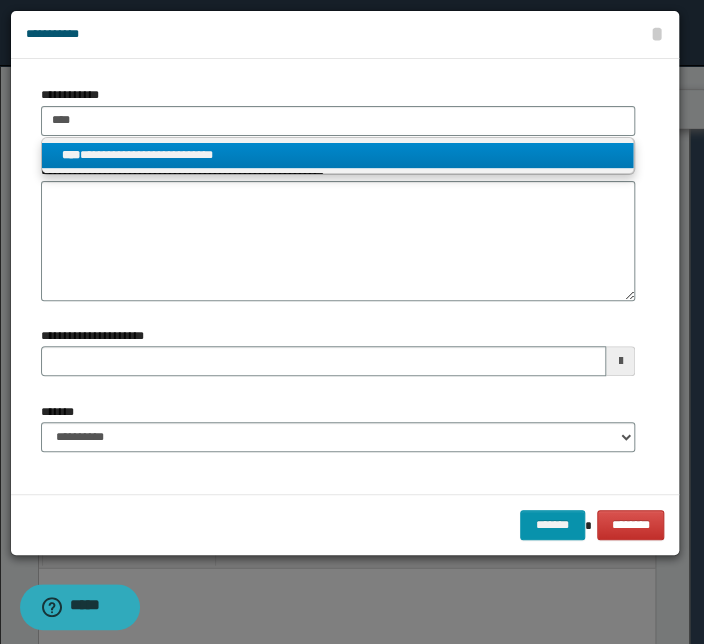 click on "**********" at bounding box center [337, 155] 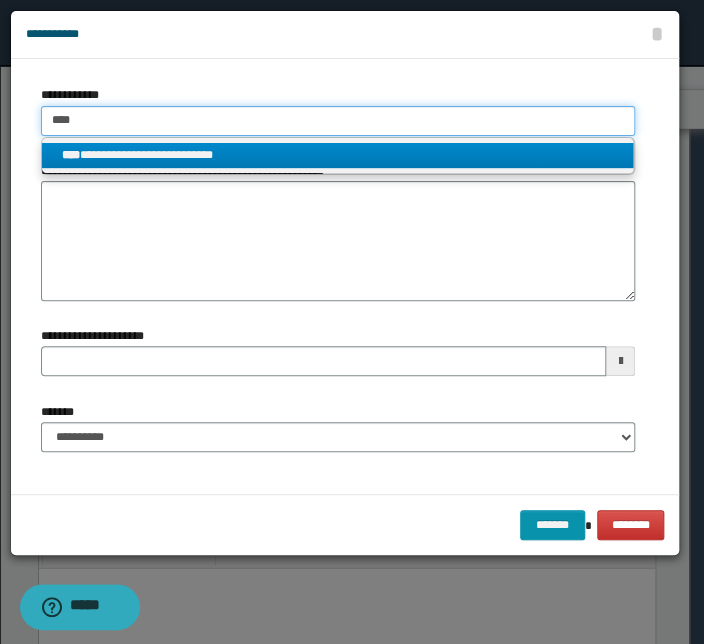 type 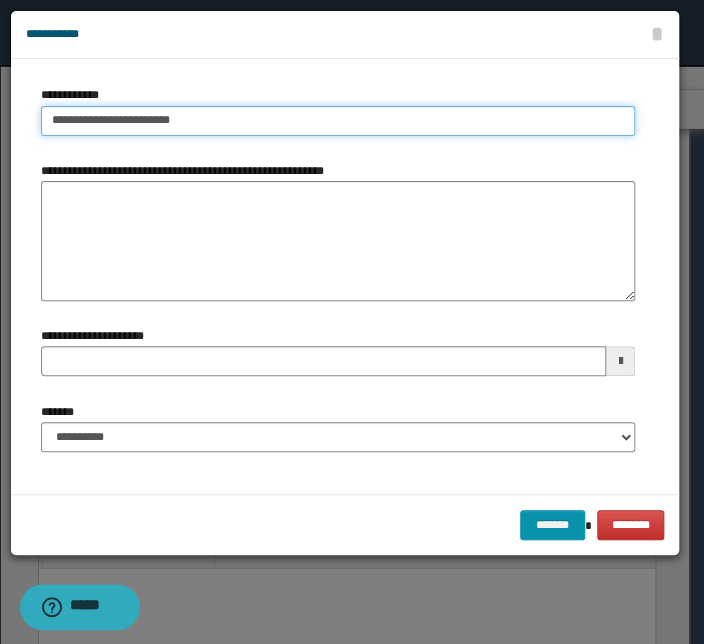 type 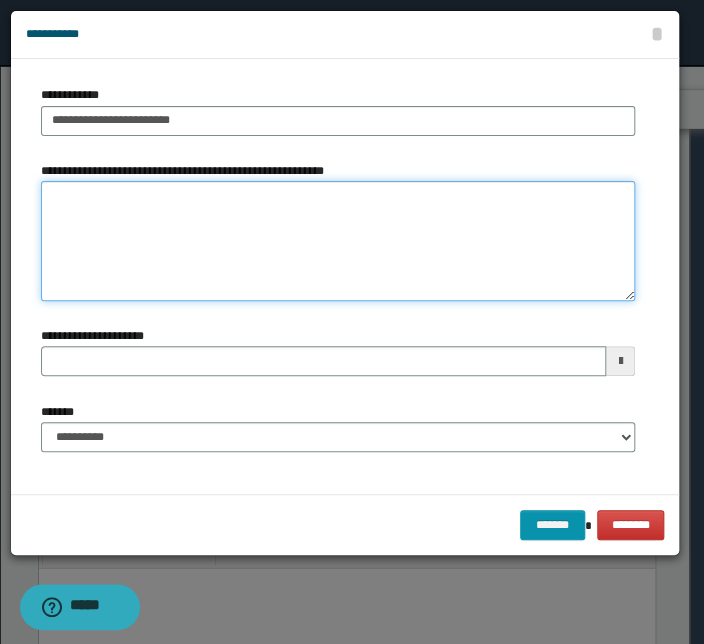 click on "**********" at bounding box center [338, 241] 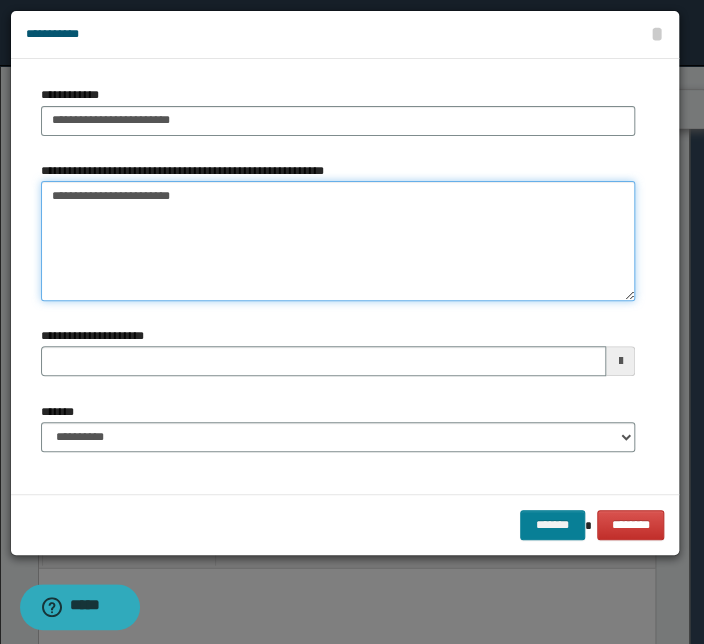 type on "**********" 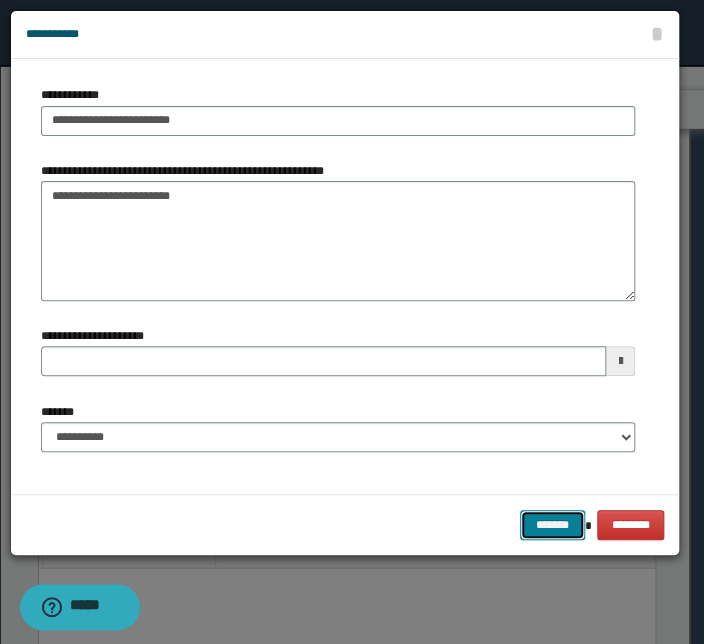 click on "*******" at bounding box center [552, 525] 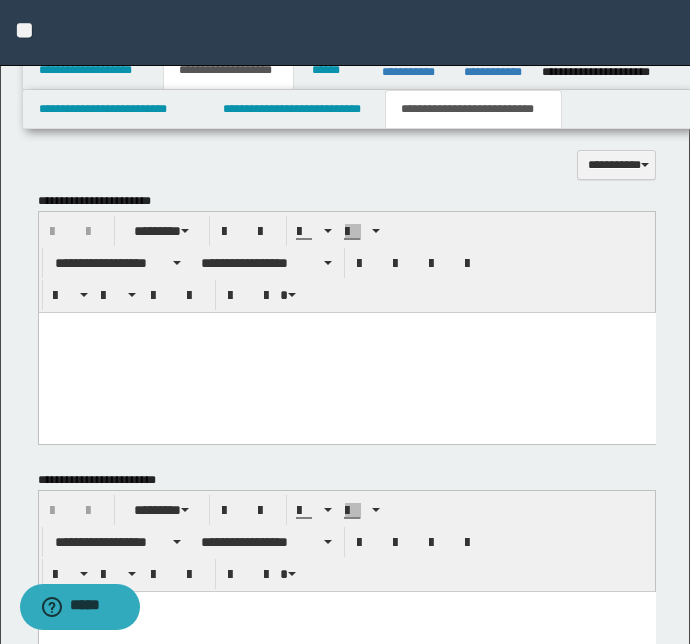 scroll, scrollTop: 1090, scrollLeft: 0, axis: vertical 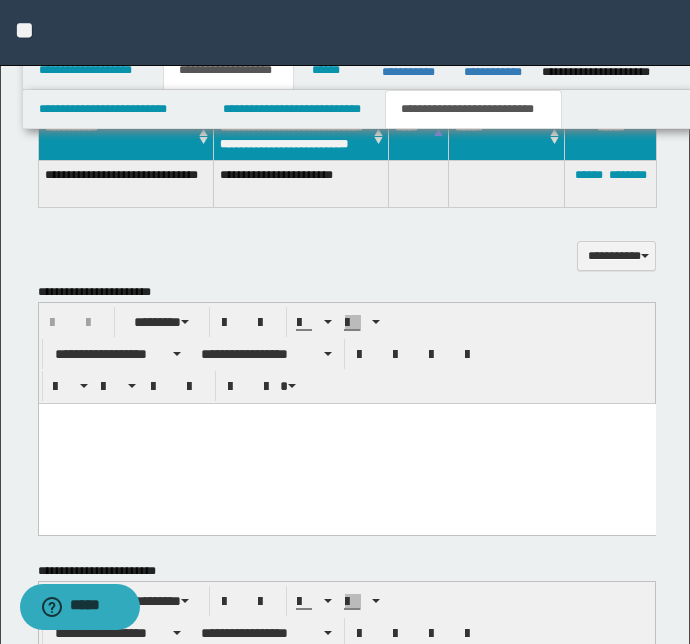 click at bounding box center [346, 443] 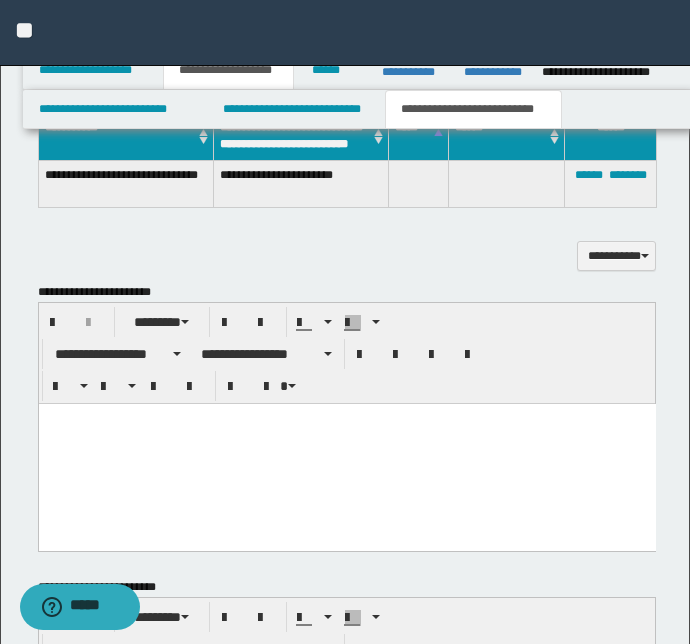 paste 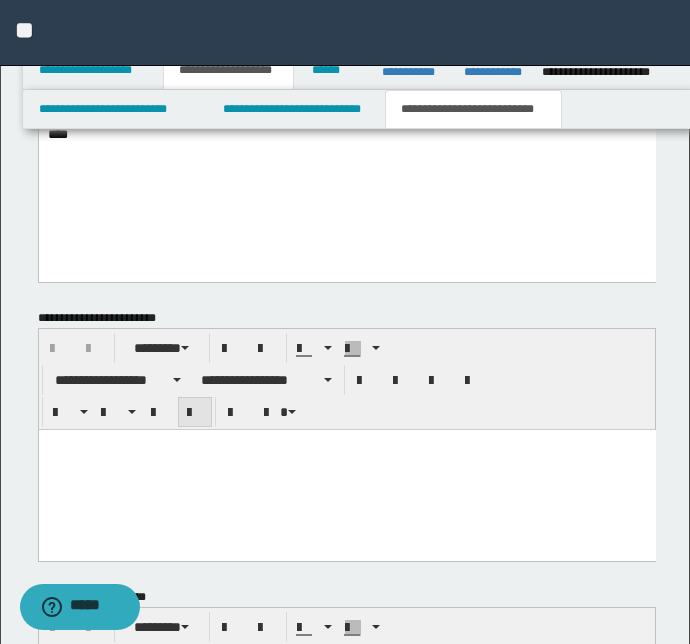 scroll, scrollTop: 1970, scrollLeft: 0, axis: vertical 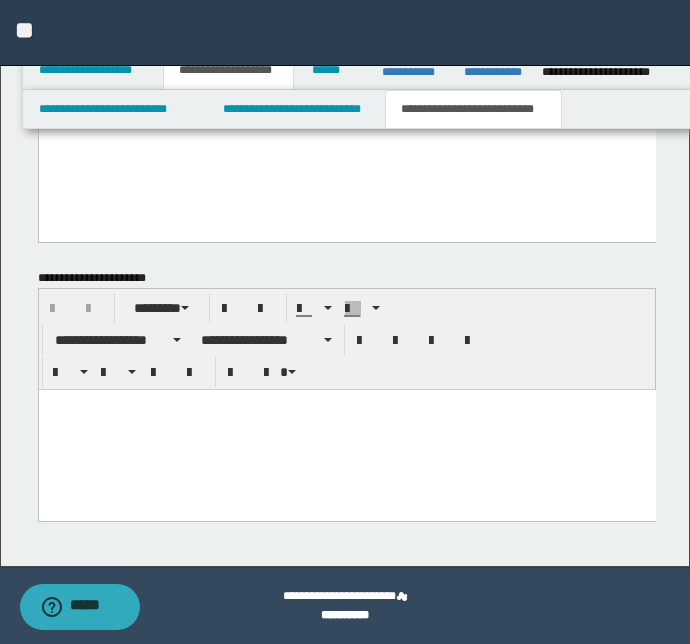 click at bounding box center (346, 404) 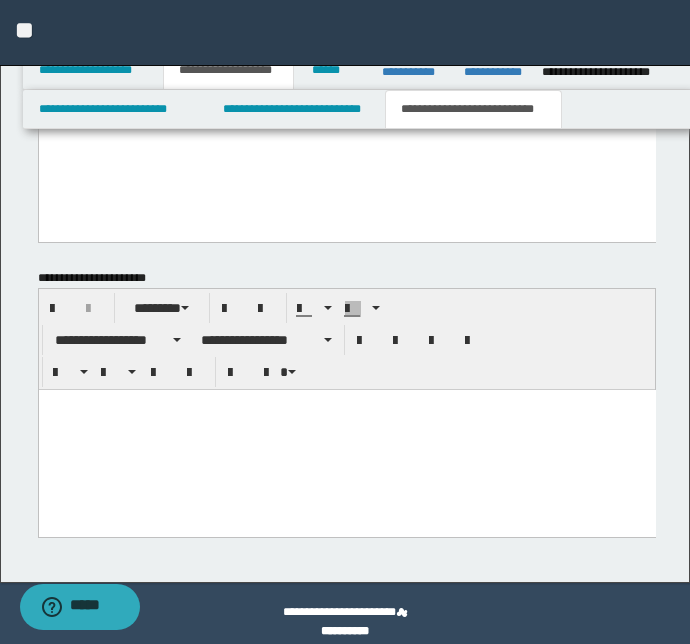 paste 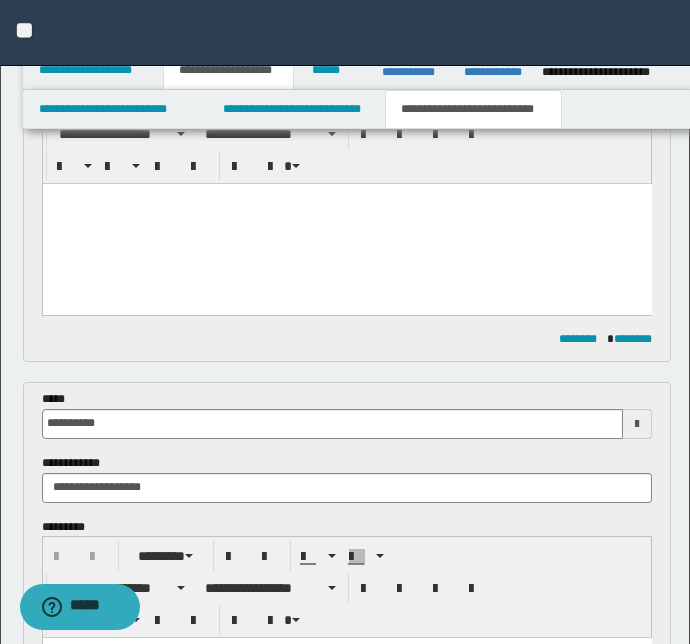 scroll, scrollTop: 334, scrollLeft: 0, axis: vertical 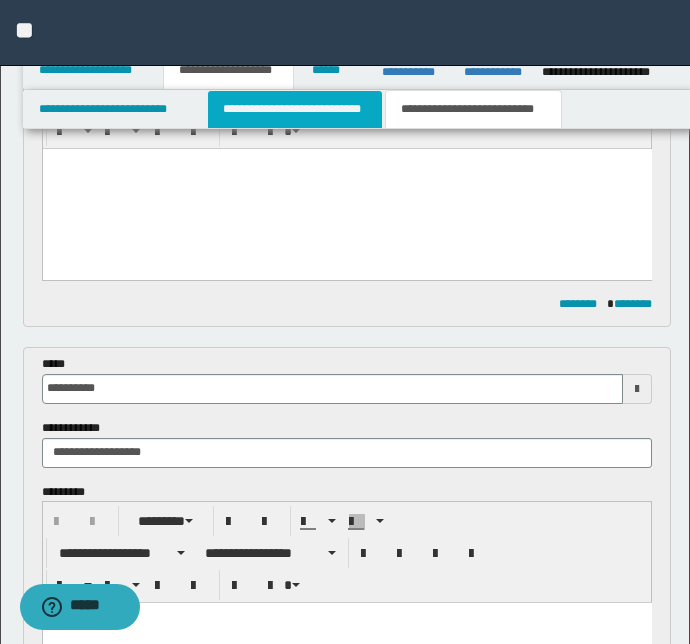 click on "**********" at bounding box center (294, 109) 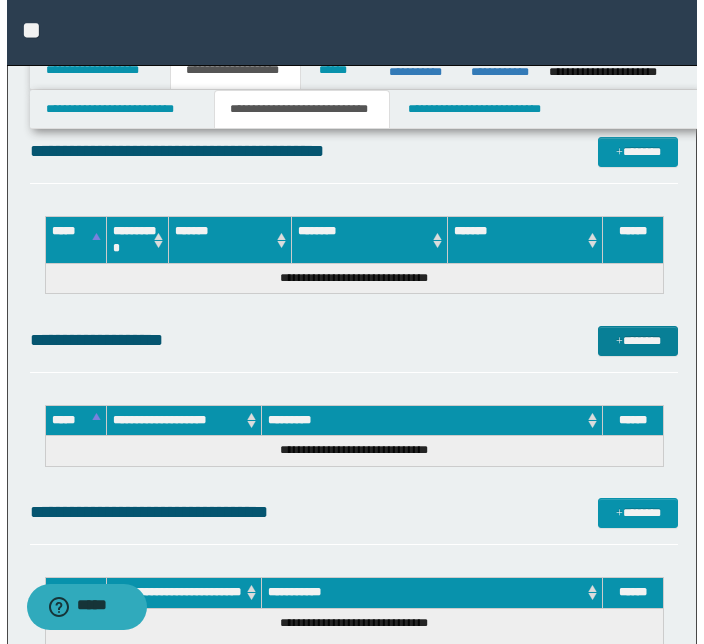 scroll, scrollTop: 2425, scrollLeft: 0, axis: vertical 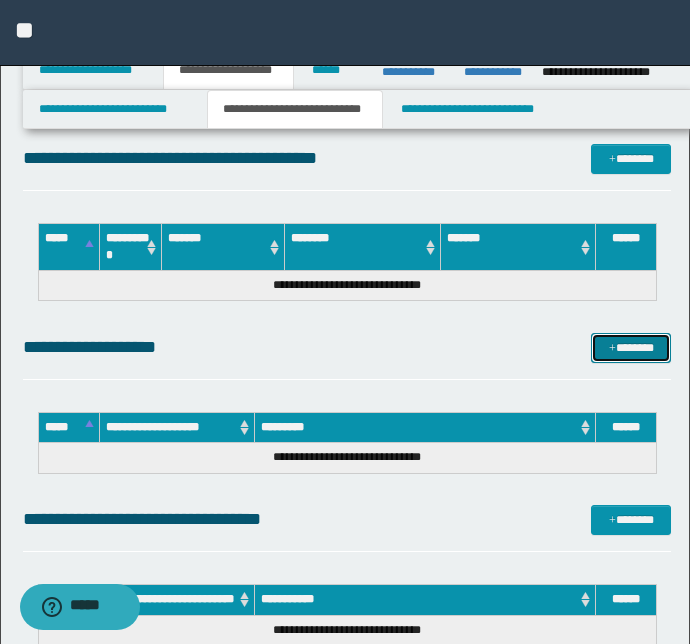 click on "*******" at bounding box center (631, 348) 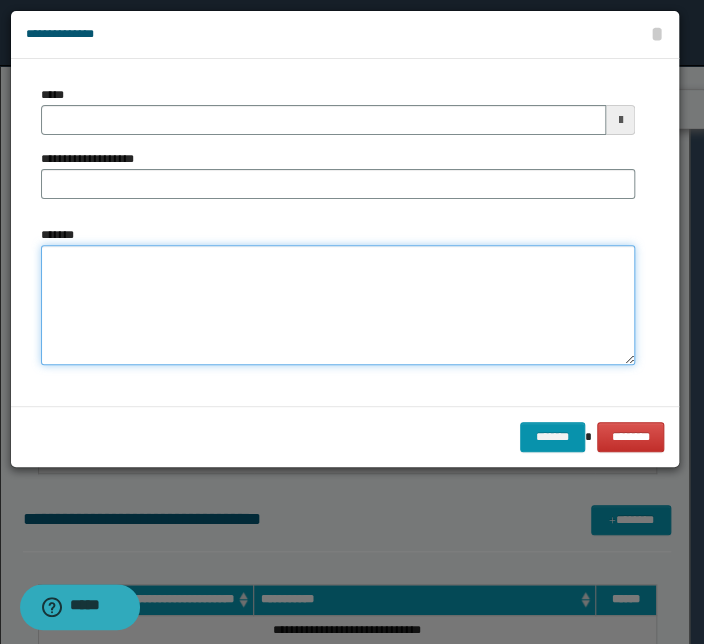click on "*******" at bounding box center [338, 305] 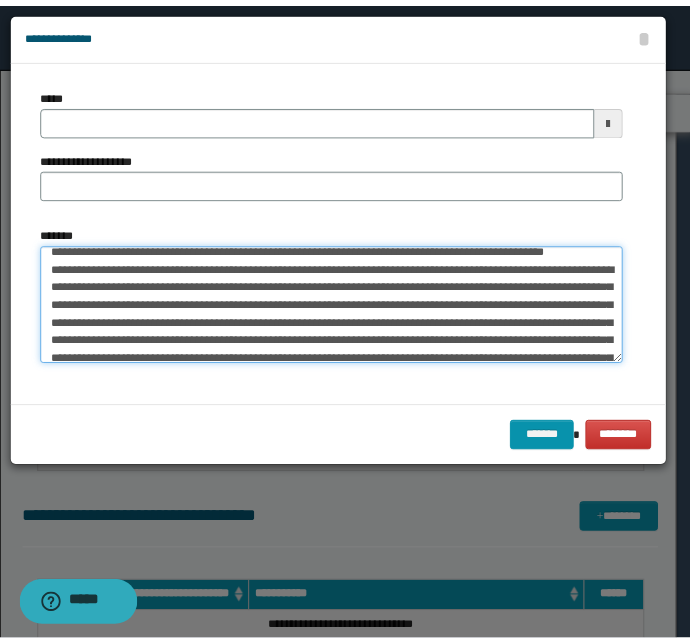 scroll, scrollTop: 0, scrollLeft: 0, axis: both 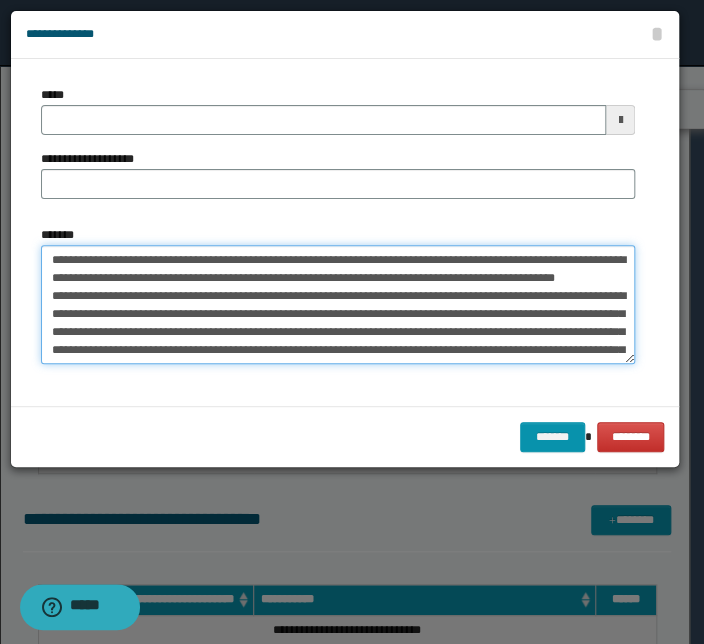 click on "**********" at bounding box center [338, 305] 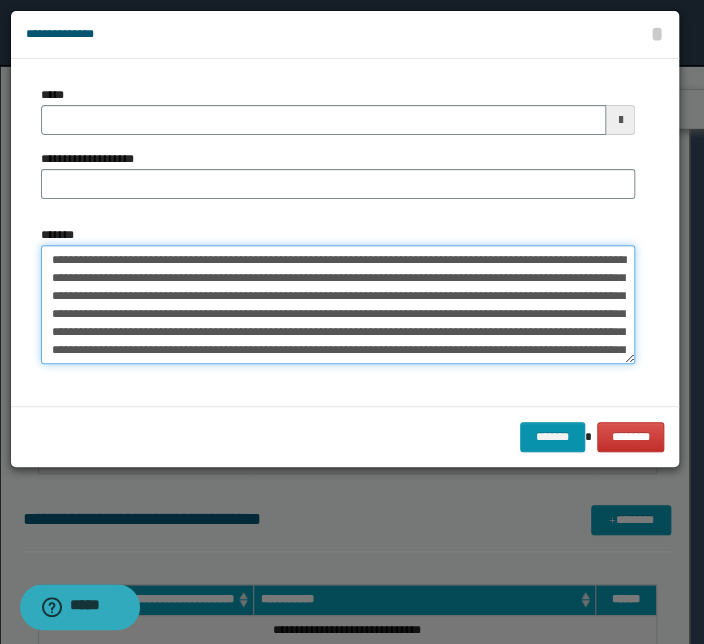 type 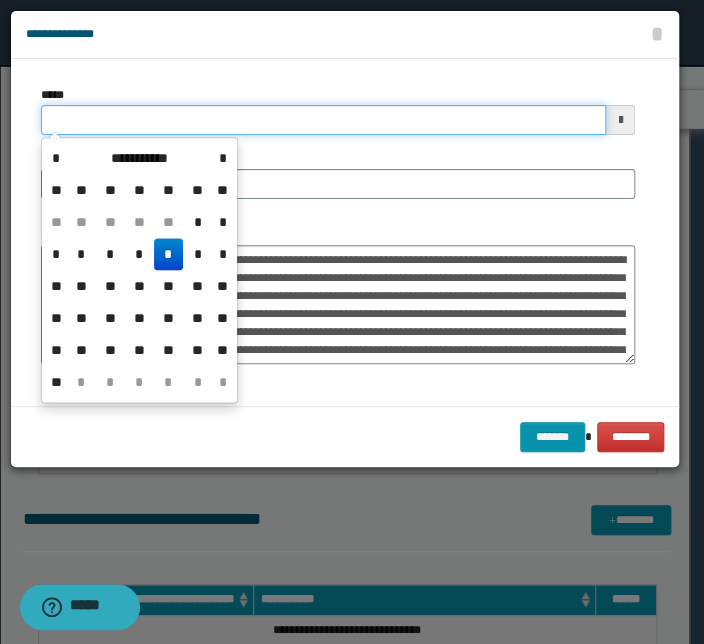 click on "*****" at bounding box center (323, 120) 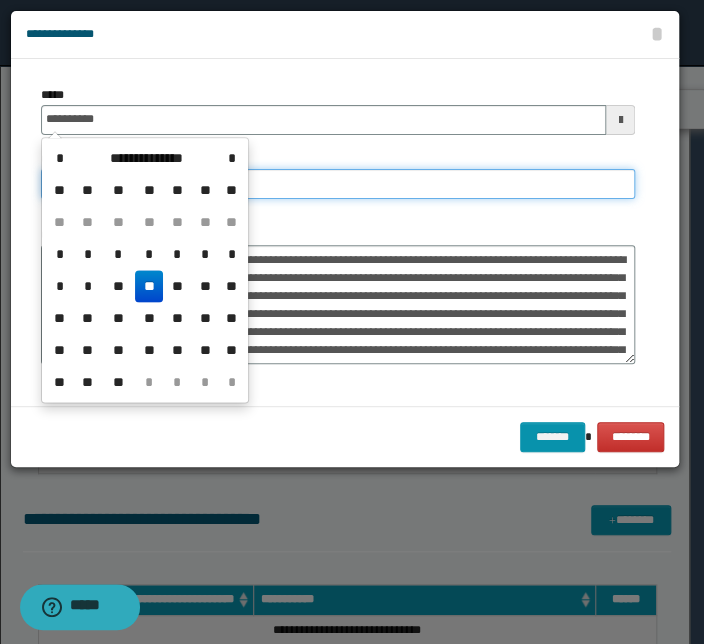 type on "**********" 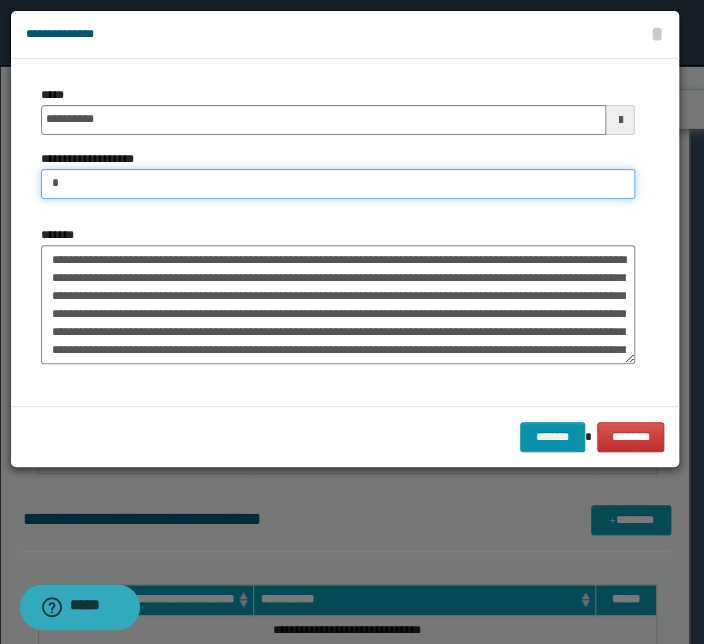 type on "*****" 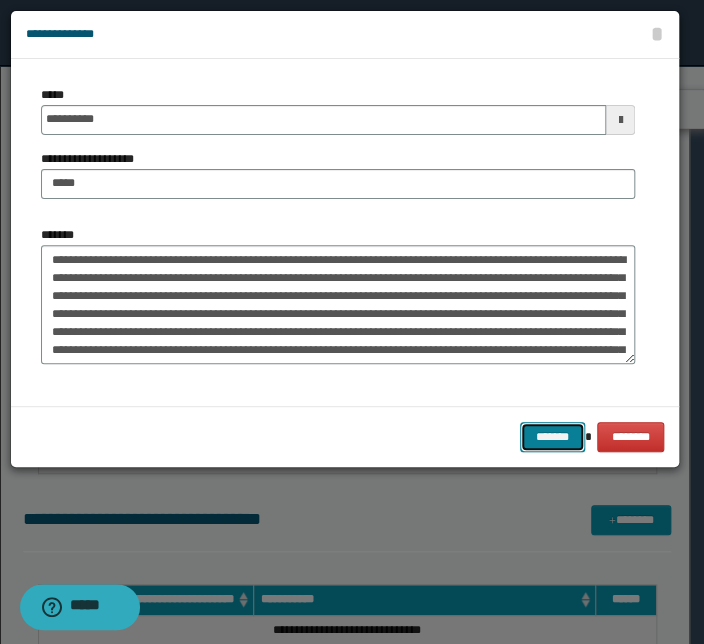 click on "*******" at bounding box center [552, 437] 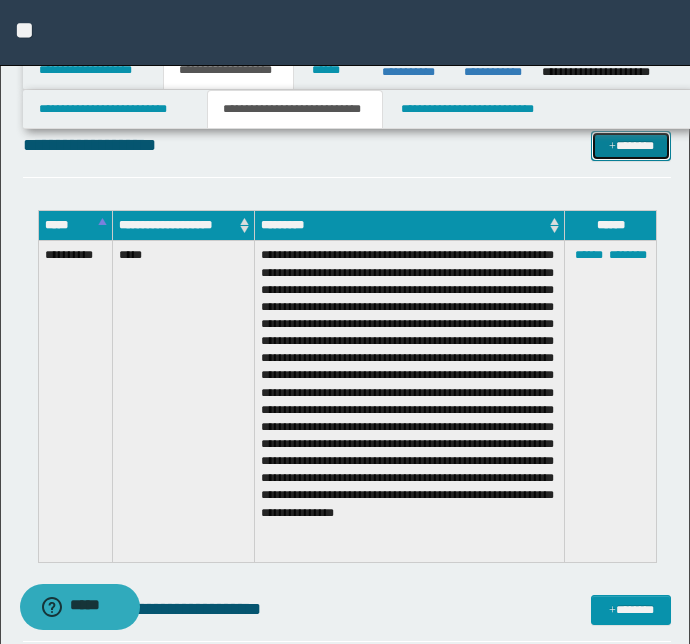 scroll, scrollTop: 2607, scrollLeft: 0, axis: vertical 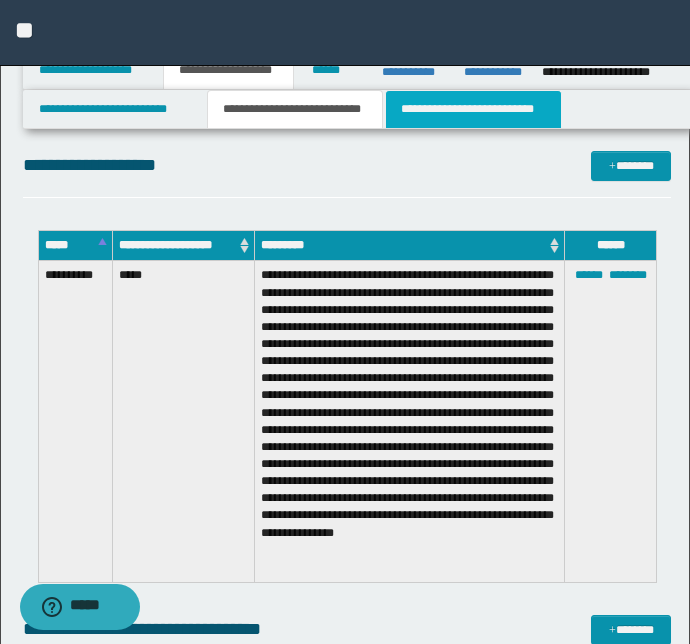 click on "**********" at bounding box center (473, 109) 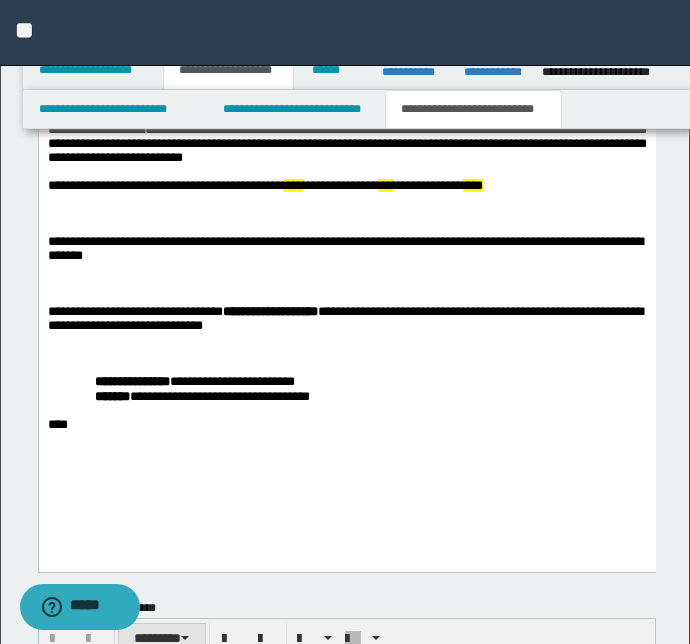scroll, scrollTop: 1528, scrollLeft: 0, axis: vertical 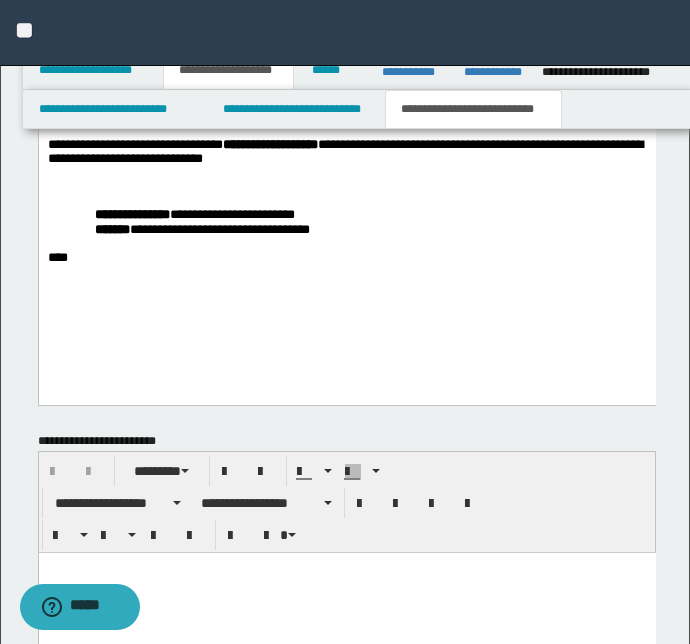 click on "****" at bounding box center (346, 258) 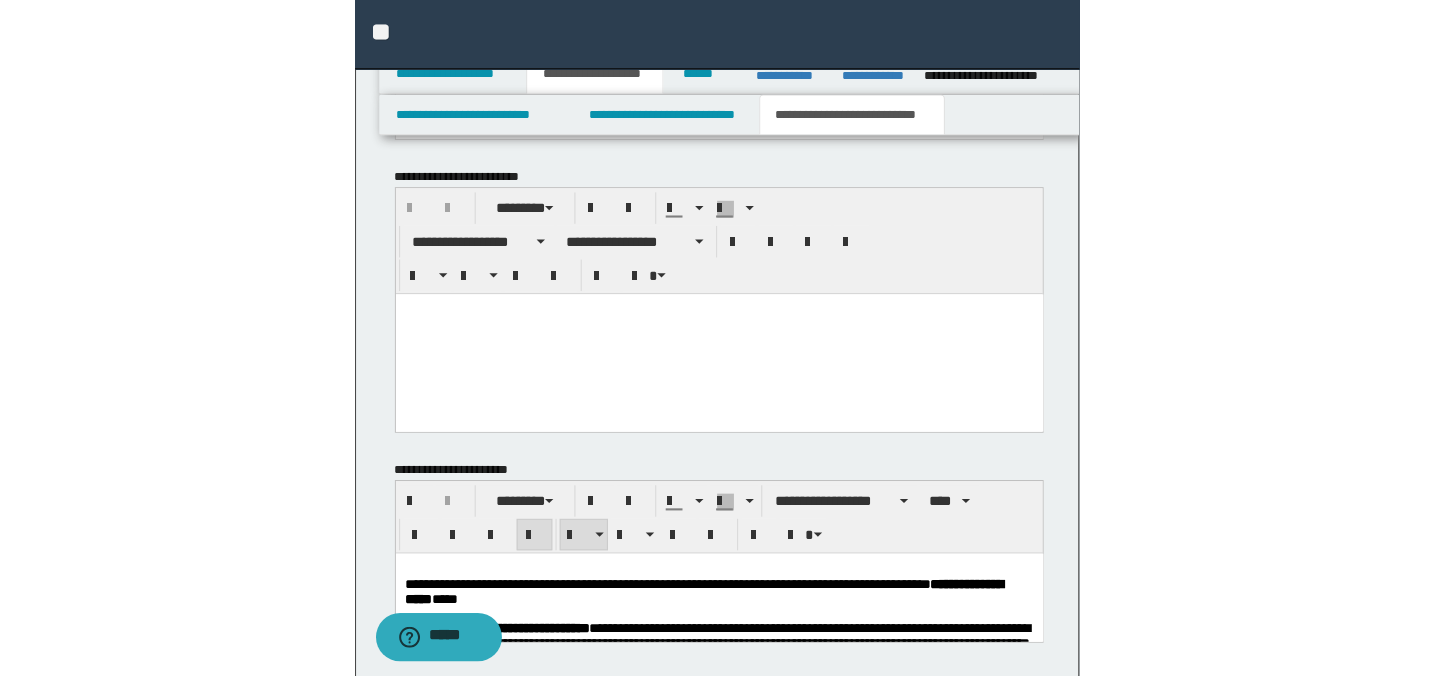 scroll, scrollTop: 1470, scrollLeft: 0, axis: vertical 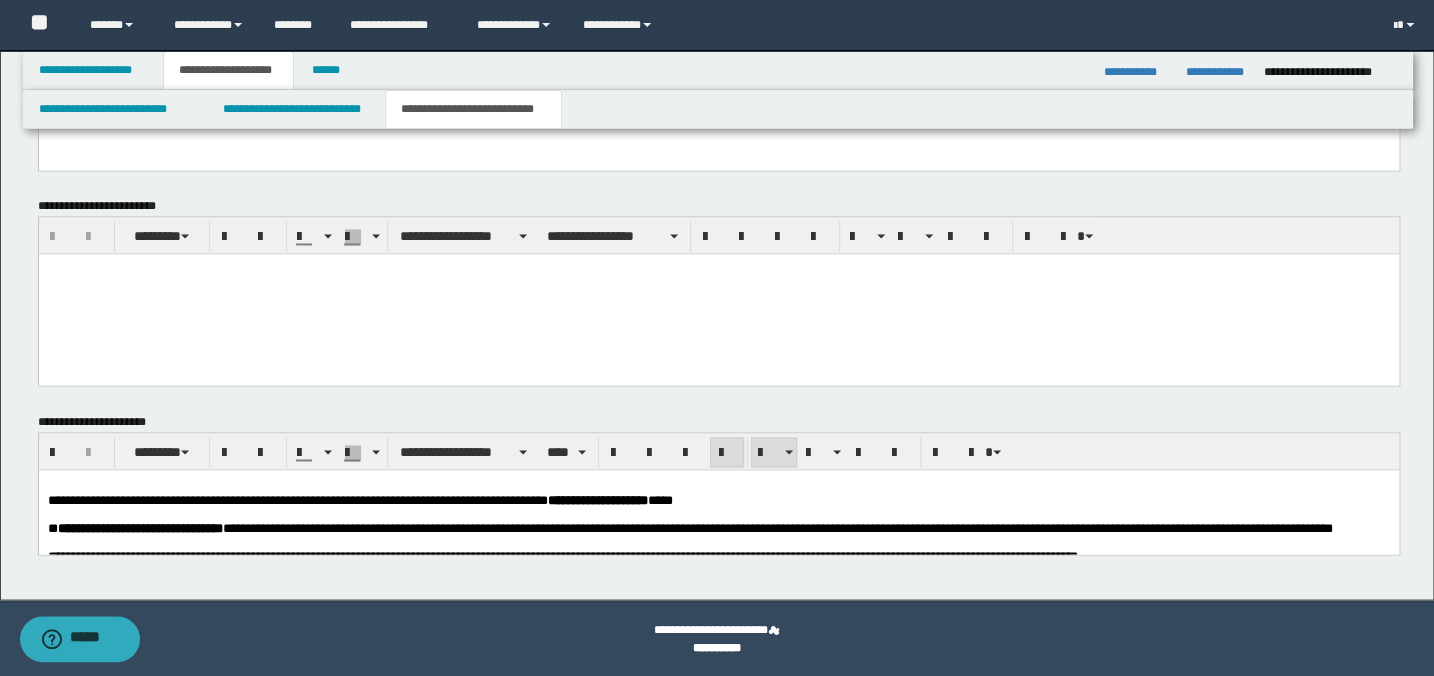 click on "**********" at bounding box center [718, 499] 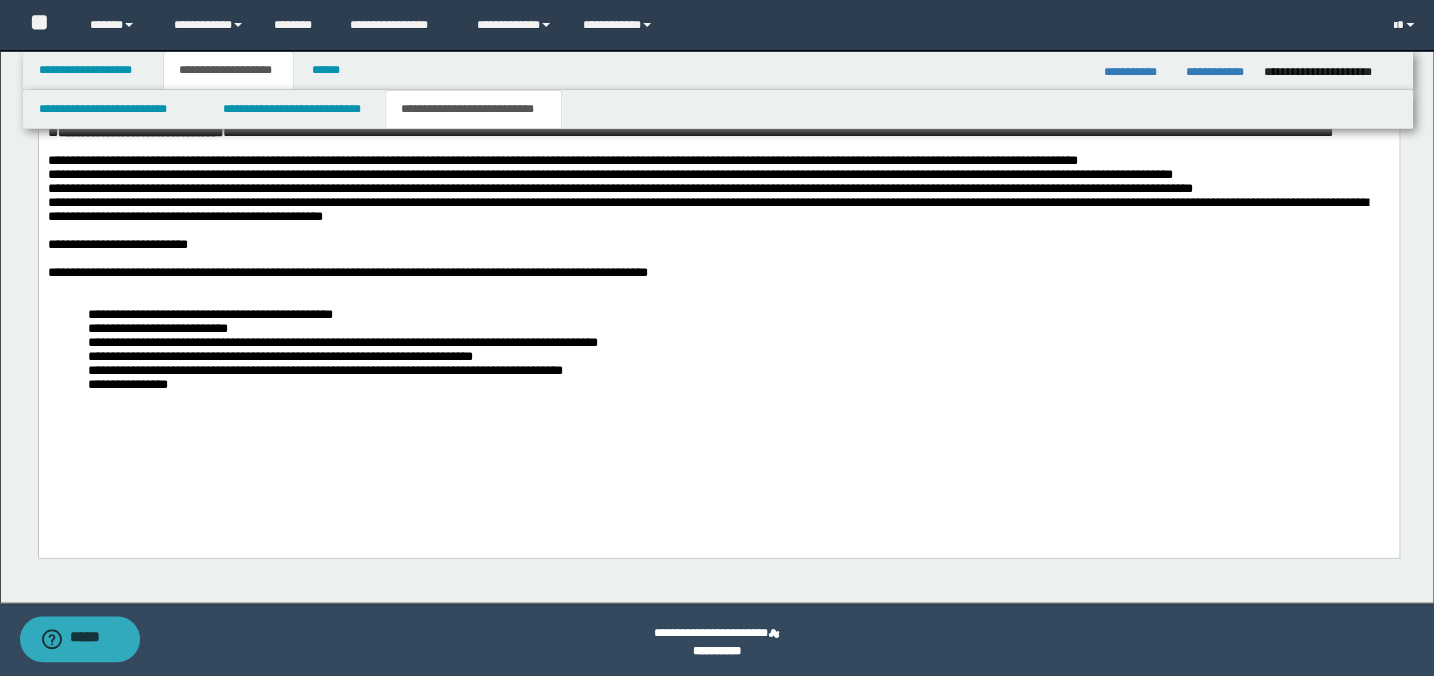 scroll, scrollTop: 1870, scrollLeft: 0, axis: vertical 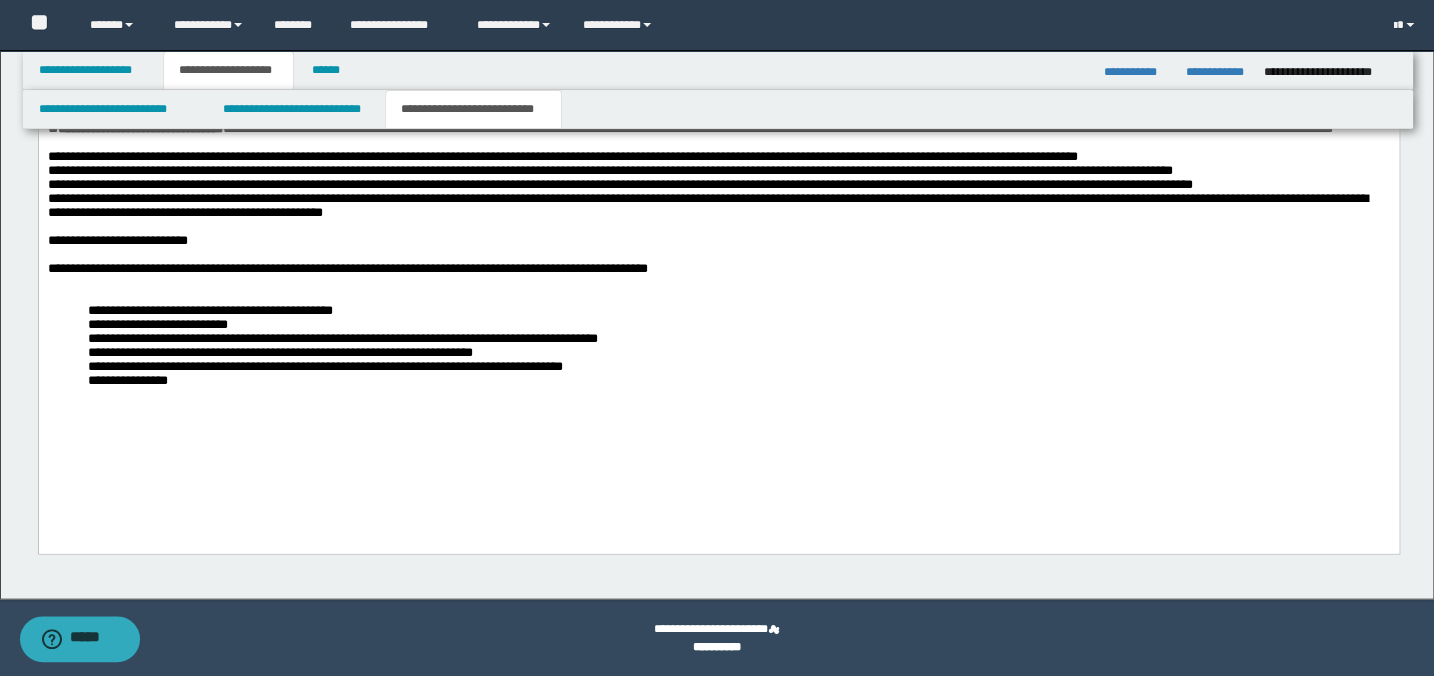 click on "**********" at bounding box center (718, 263) 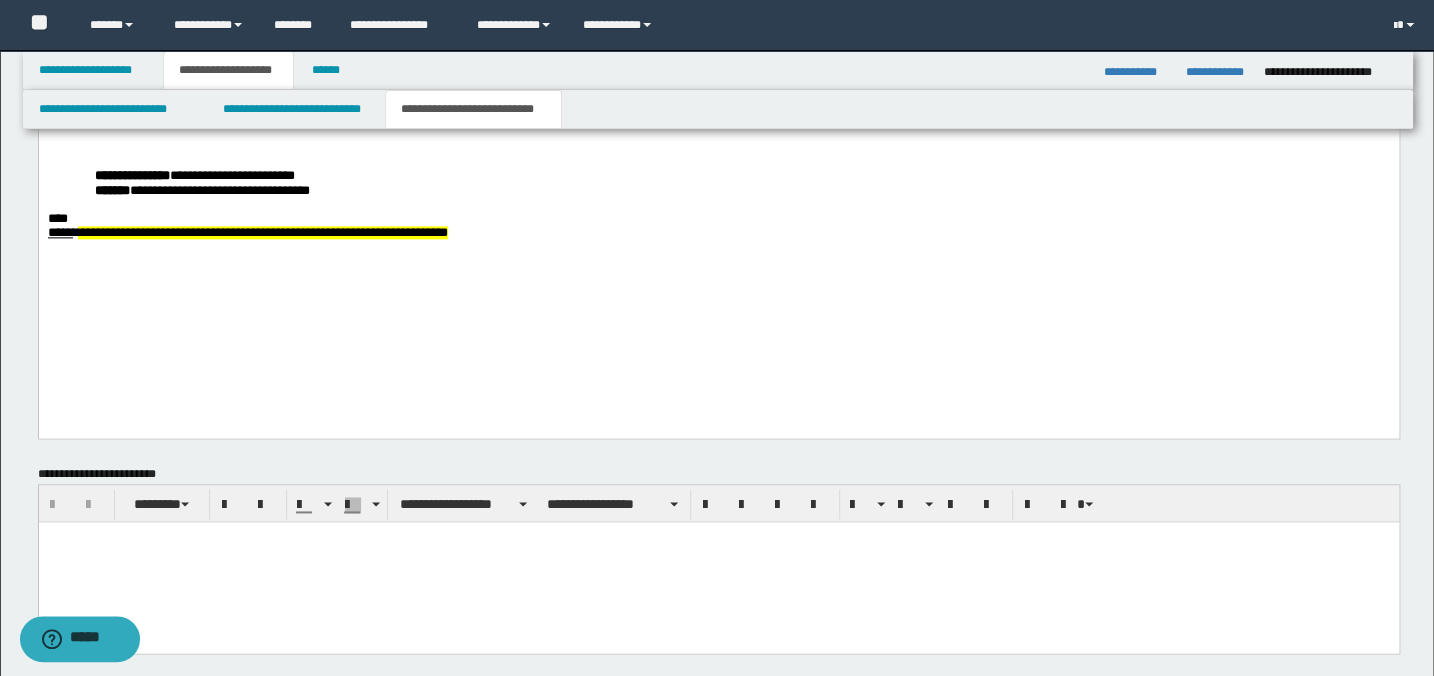 scroll, scrollTop: 1142, scrollLeft: 0, axis: vertical 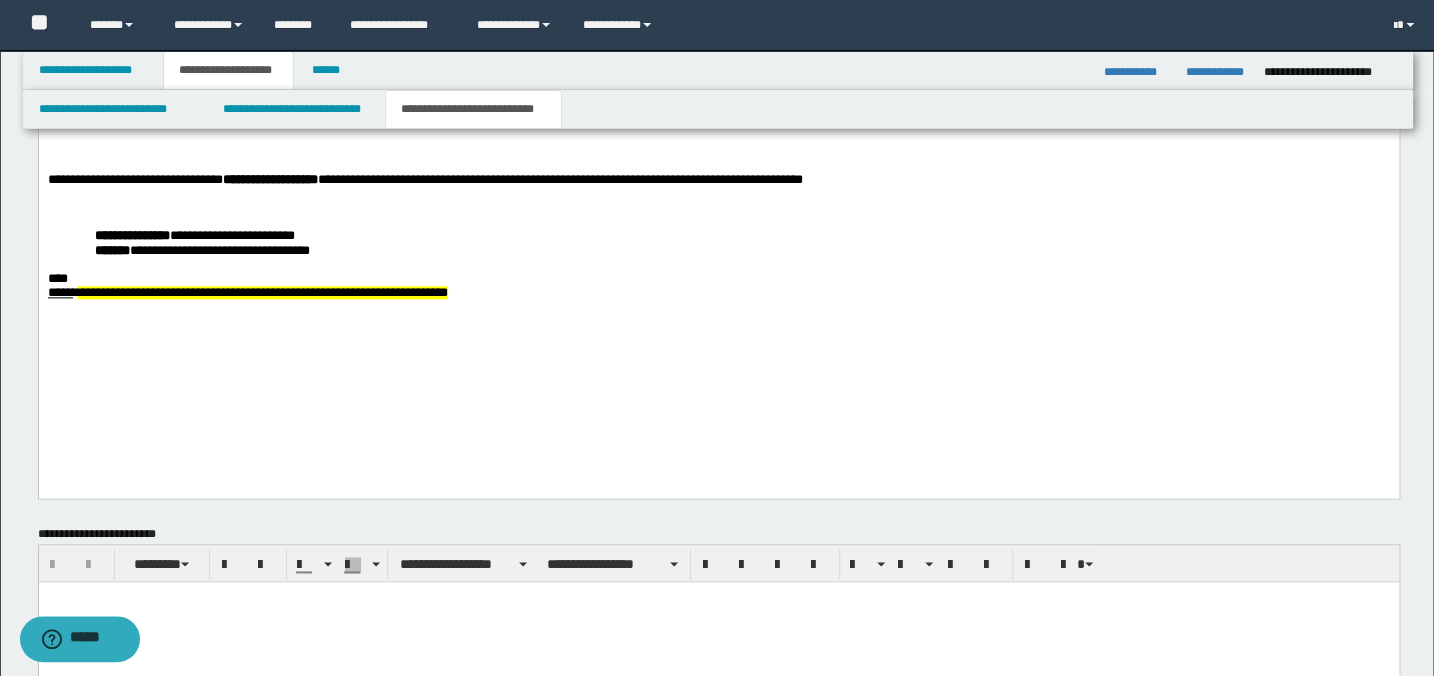 click on "**********" at bounding box center [718, 183] 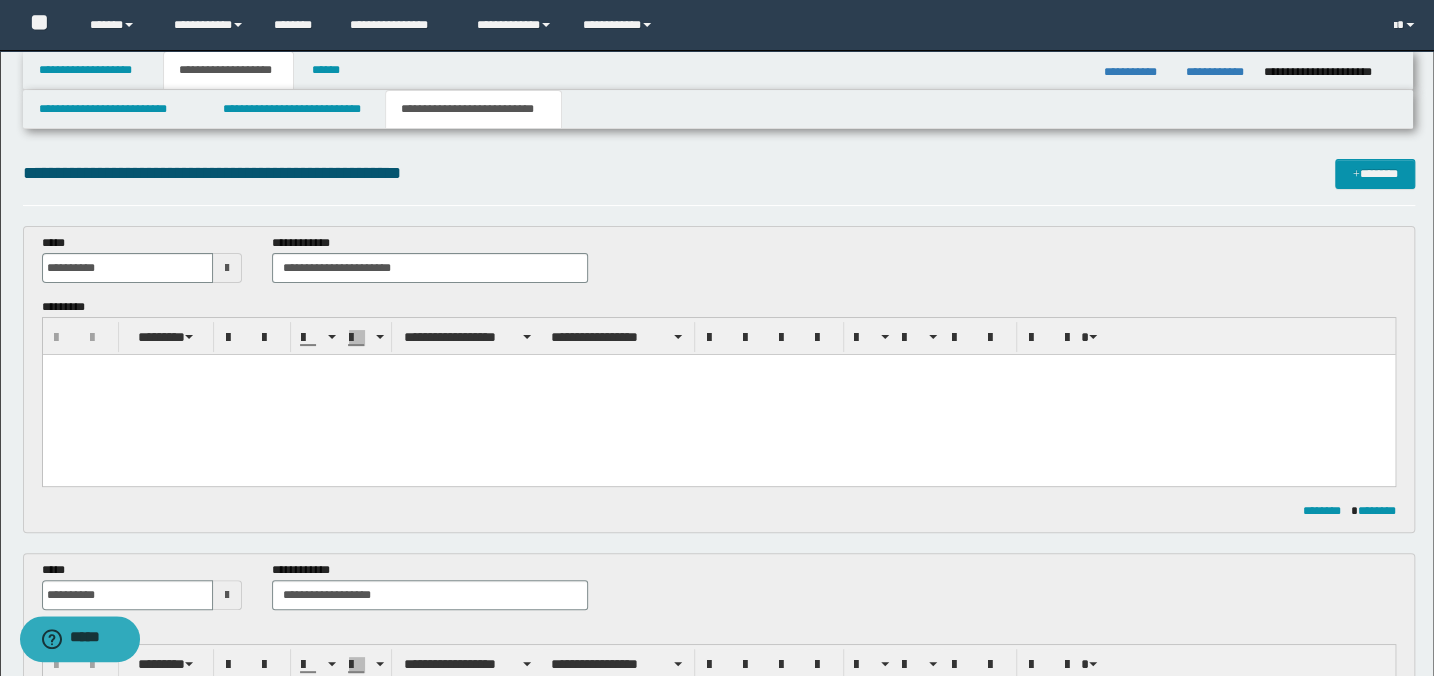 scroll, scrollTop: 0, scrollLeft: 0, axis: both 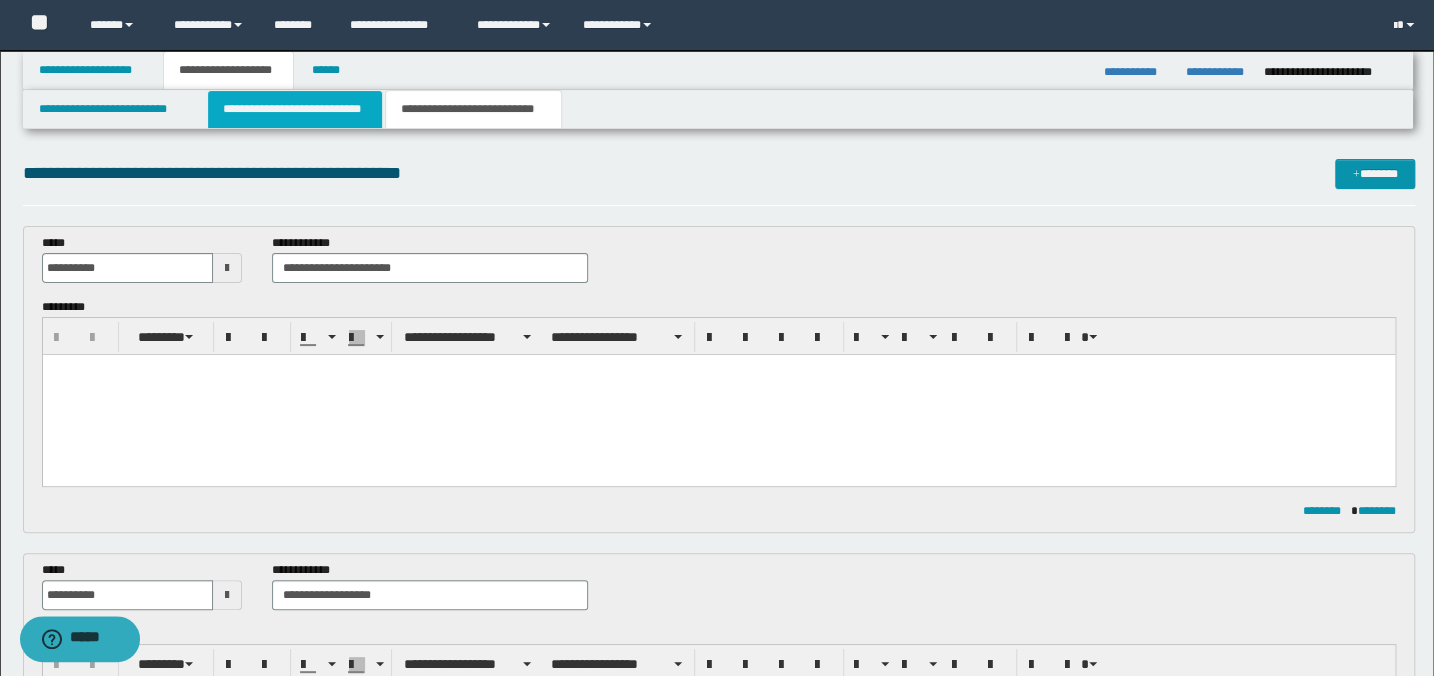 click on "**********" at bounding box center (294, 109) 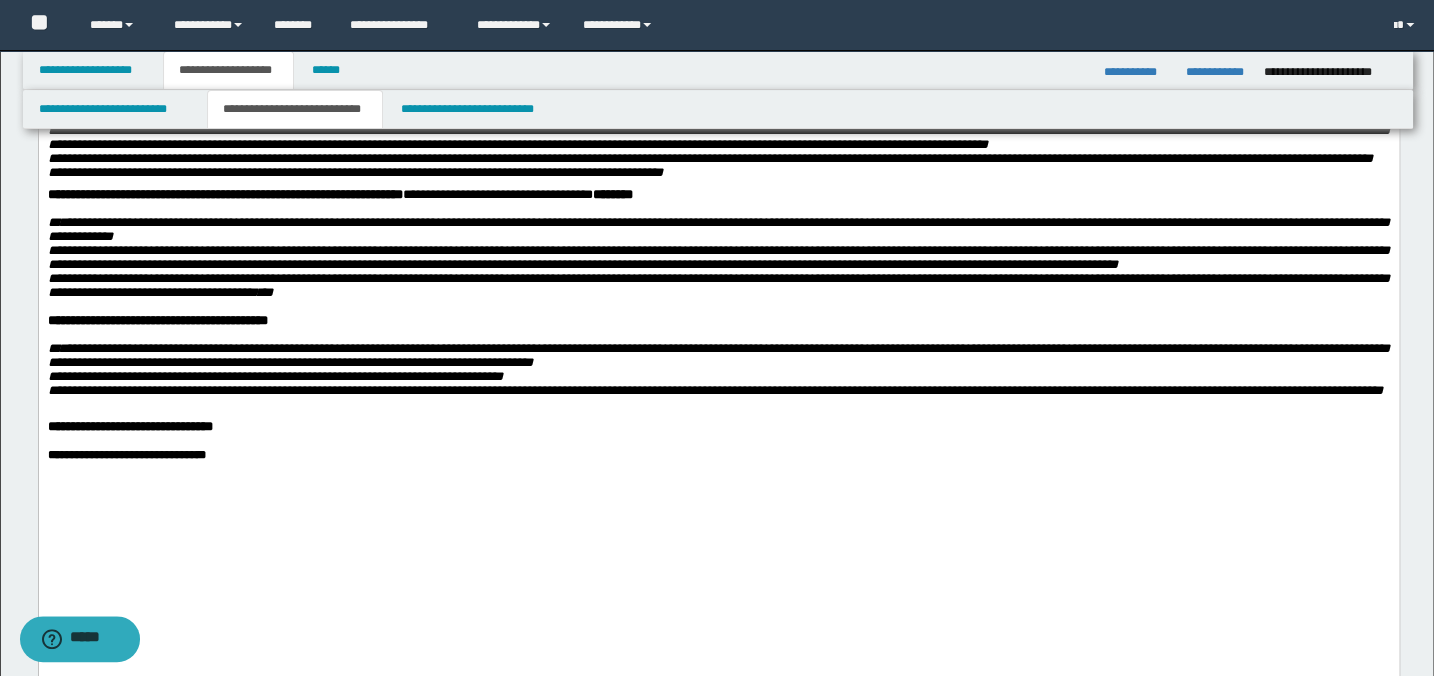 scroll, scrollTop: 727, scrollLeft: 0, axis: vertical 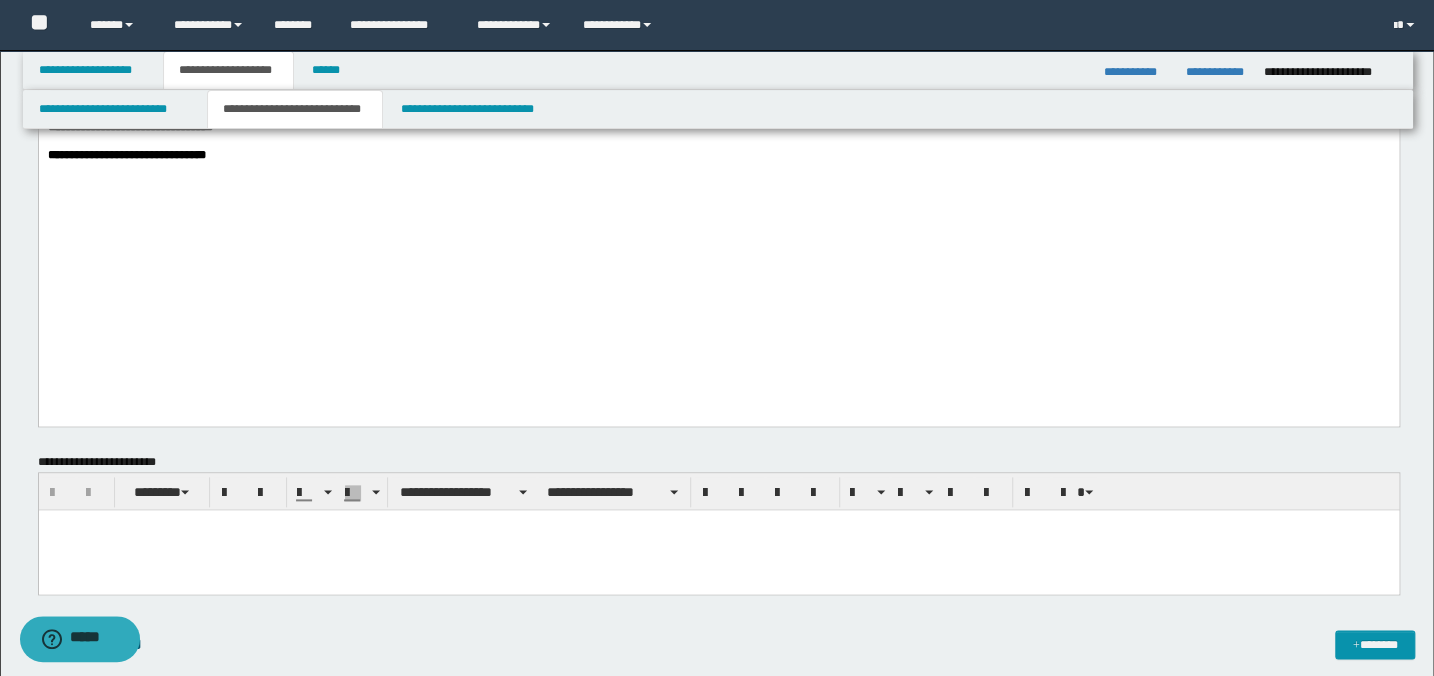 click at bounding box center (718, 113) 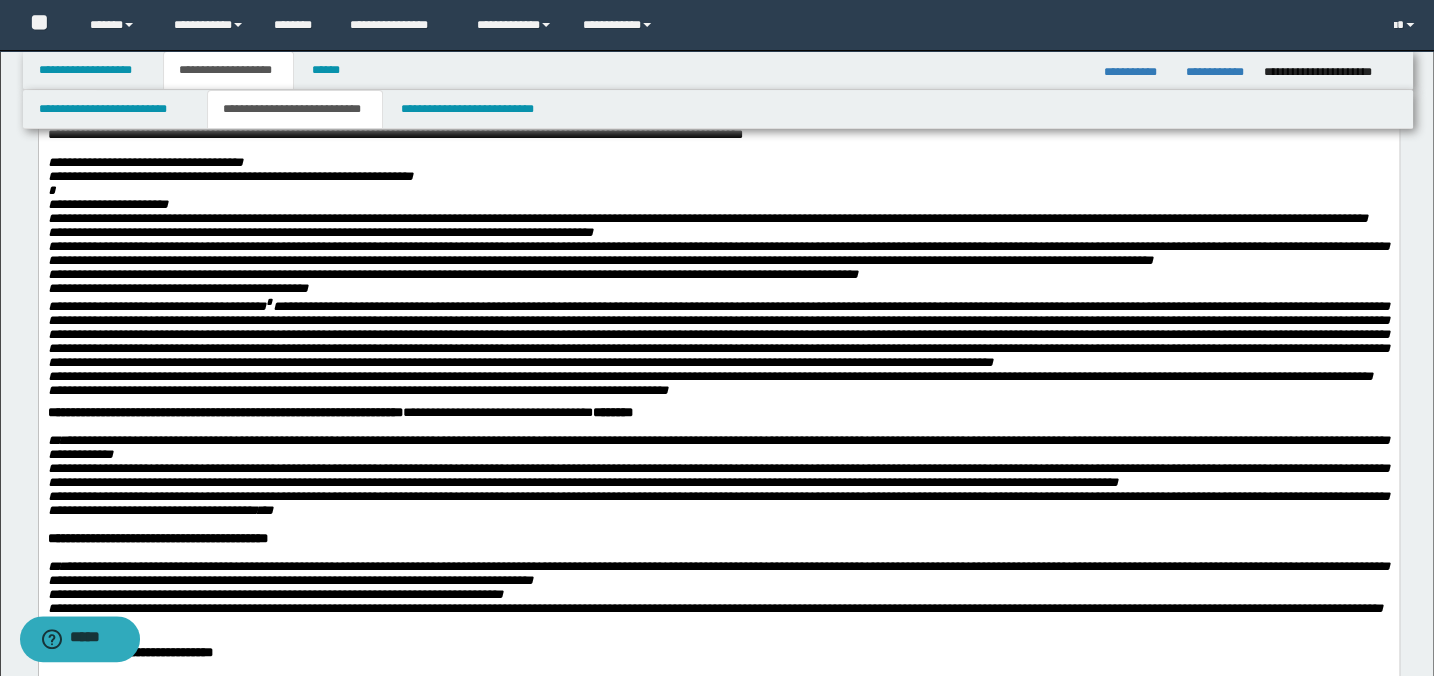 scroll, scrollTop: 470, scrollLeft: 0, axis: vertical 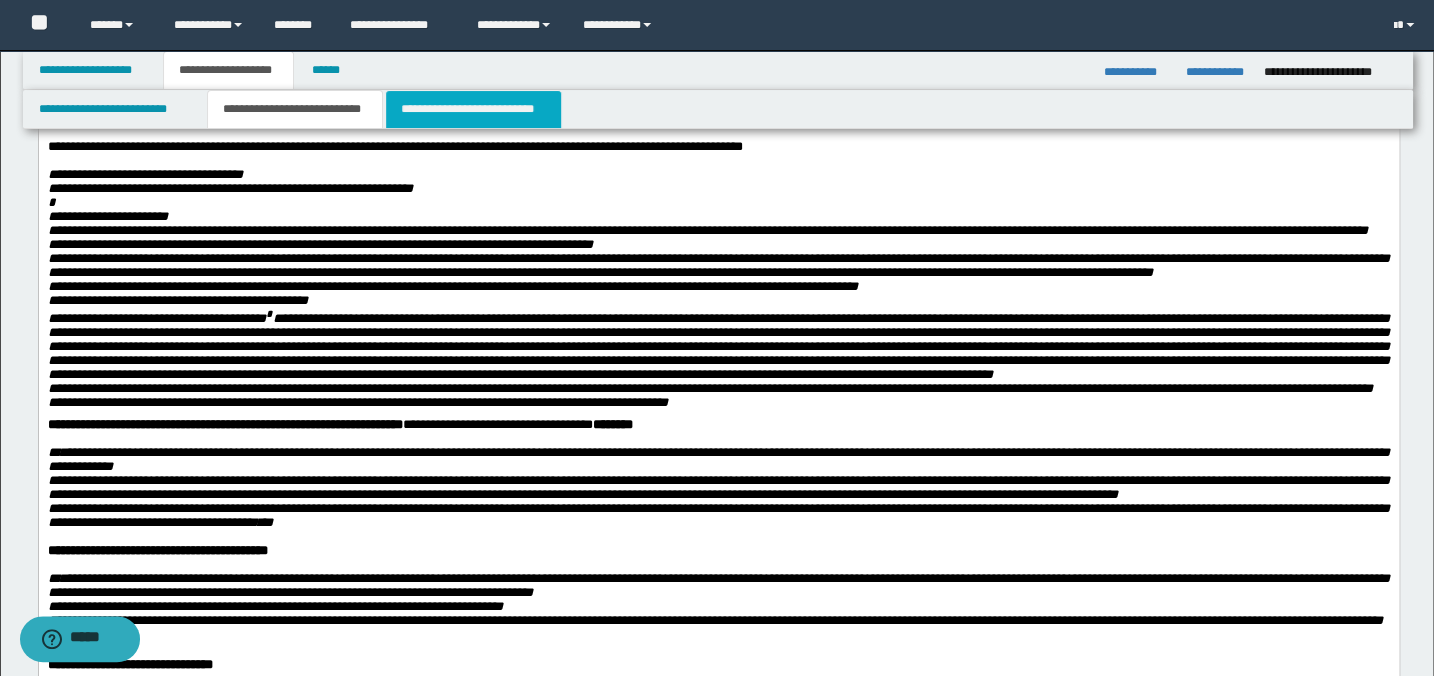 click on "**********" at bounding box center [473, 109] 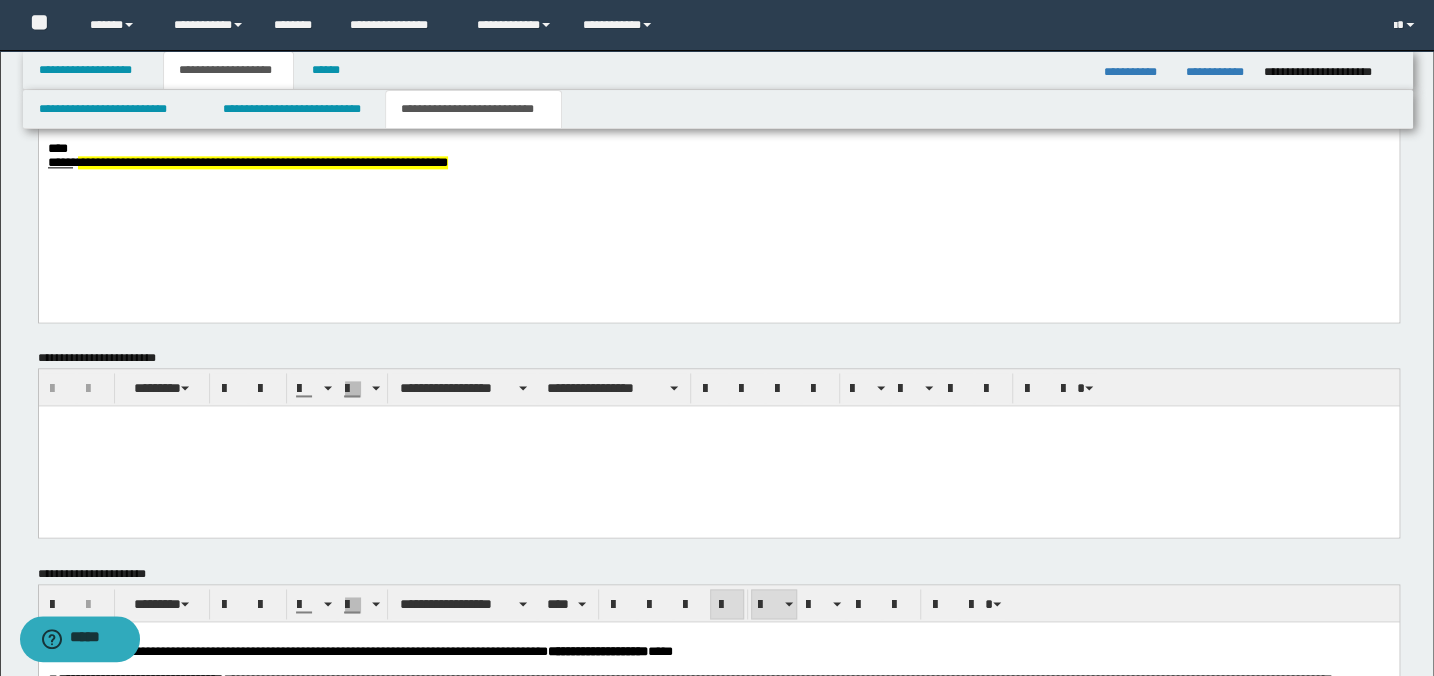 scroll, scrollTop: 1424, scrollLeft: 0, axis: vertical 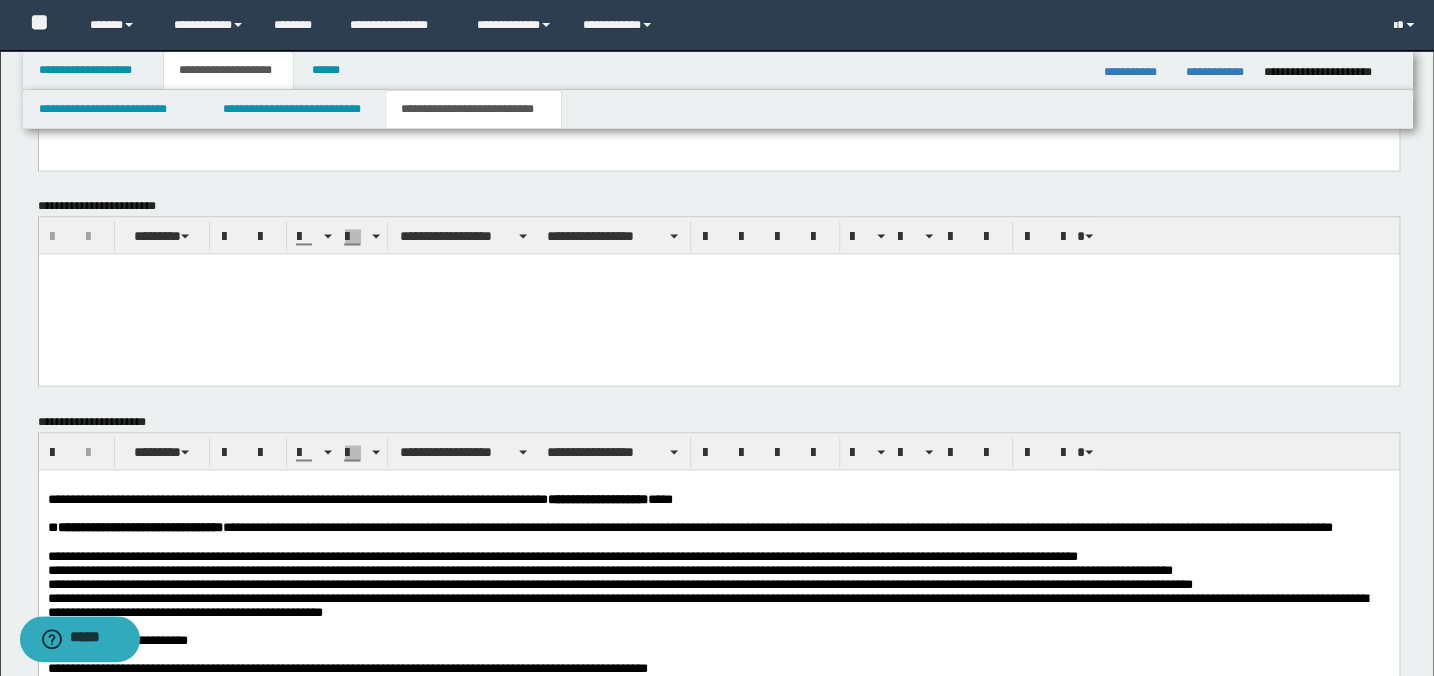 click at bounding box center (718, 484) 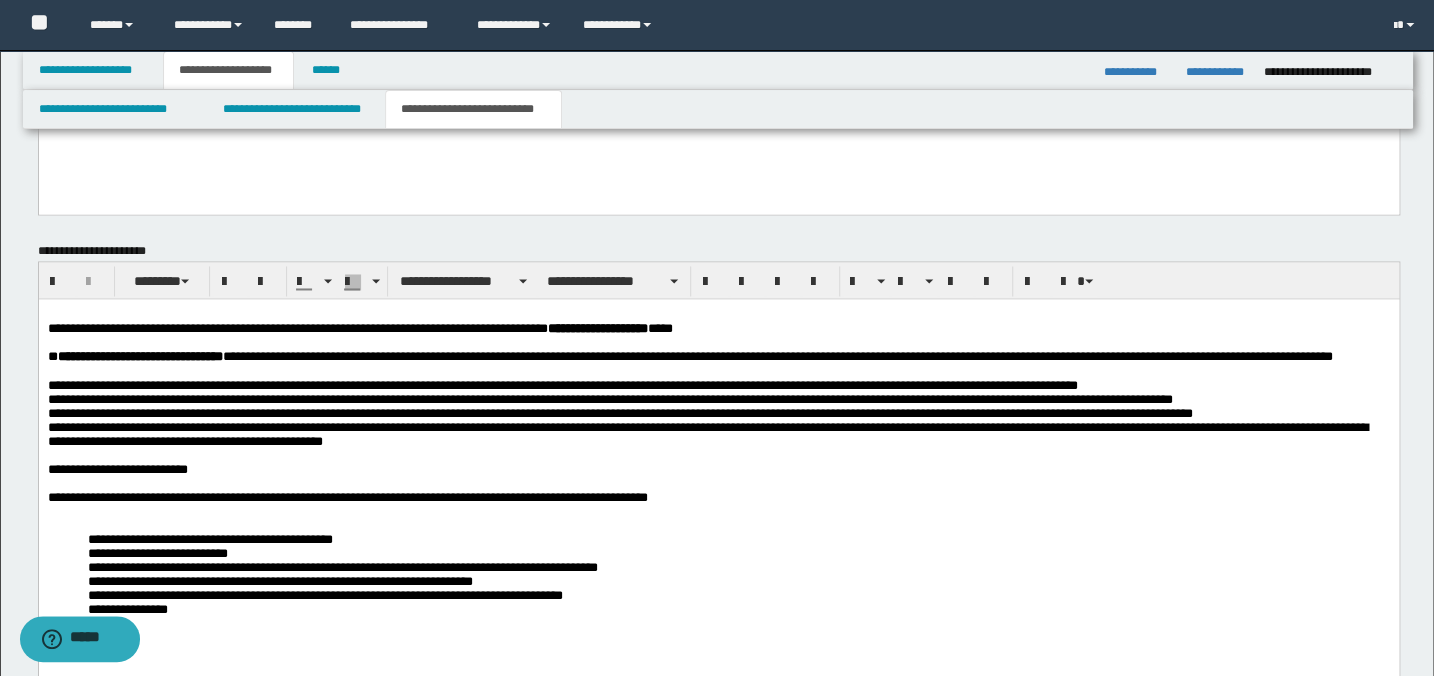 scroll, scrollTop: 1823, scrollLeft: 0, axis: vertical 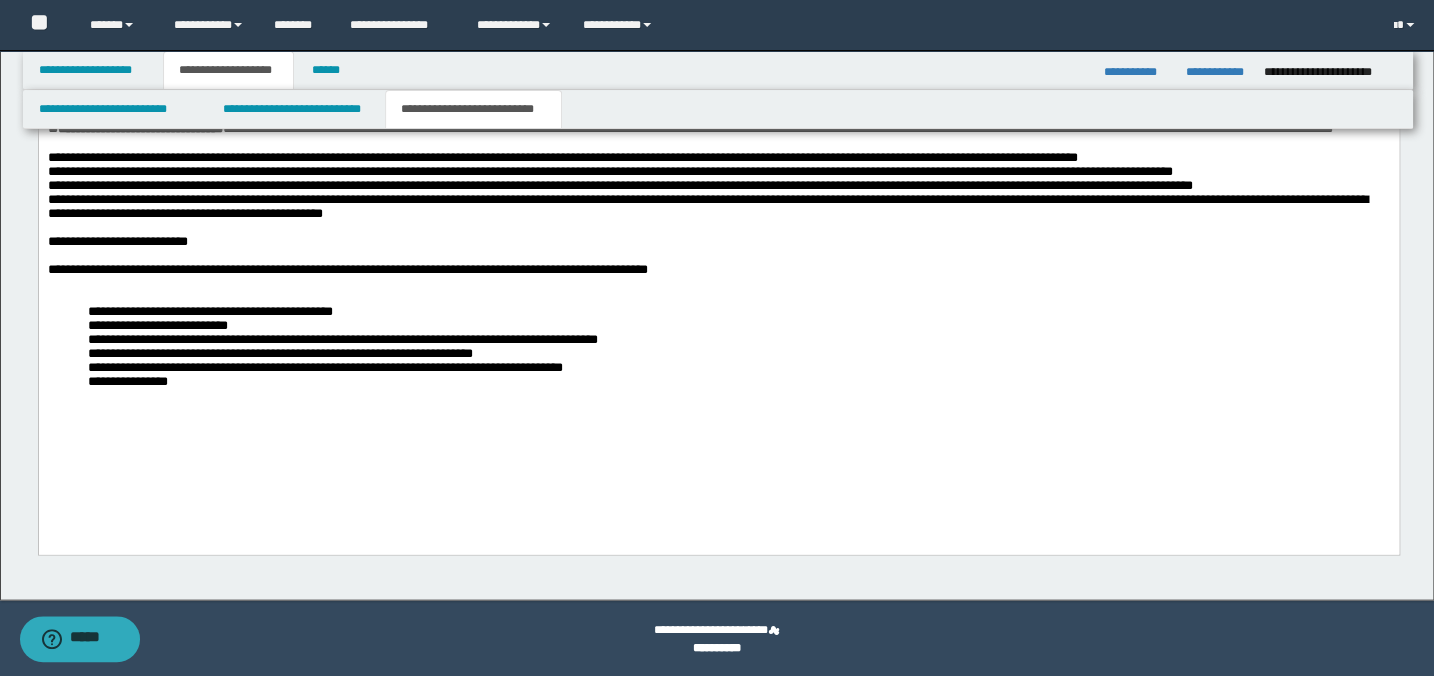 click on "**********" at bounding box center [718, 264] 